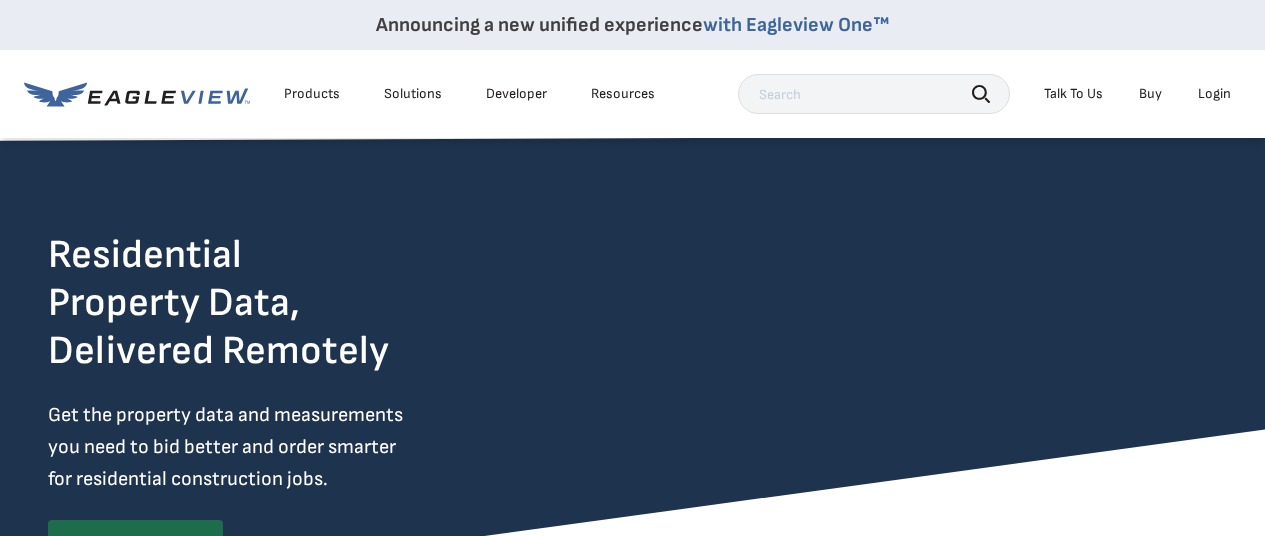 scroll, scrollTop: 0, scrollLeft: 0, axis: both 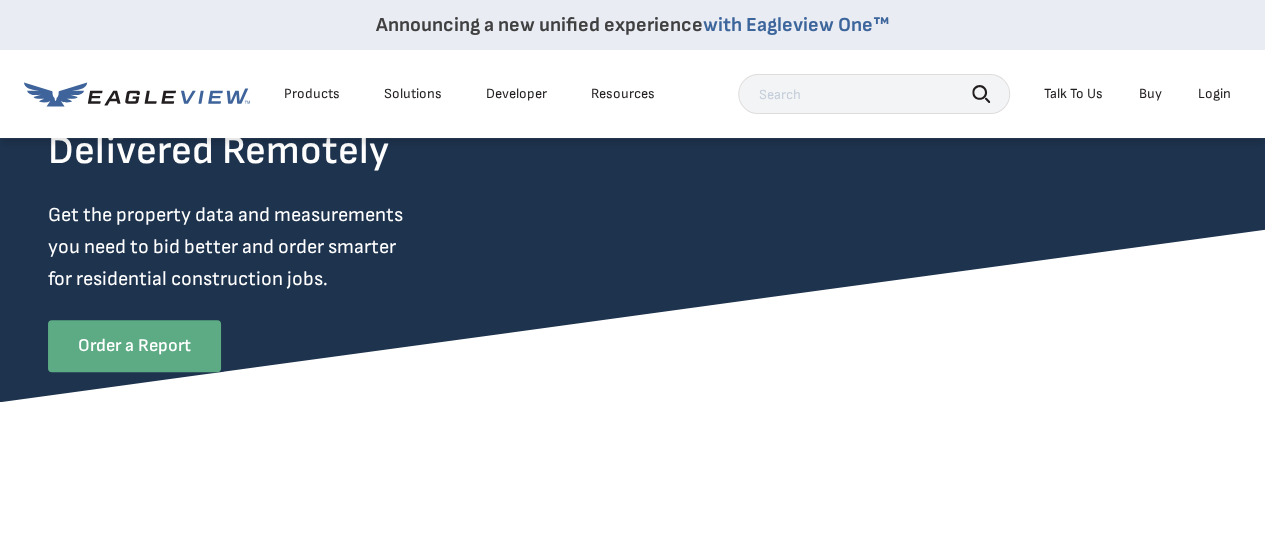 click on "Order a Report" at bounding box center [134, 346] 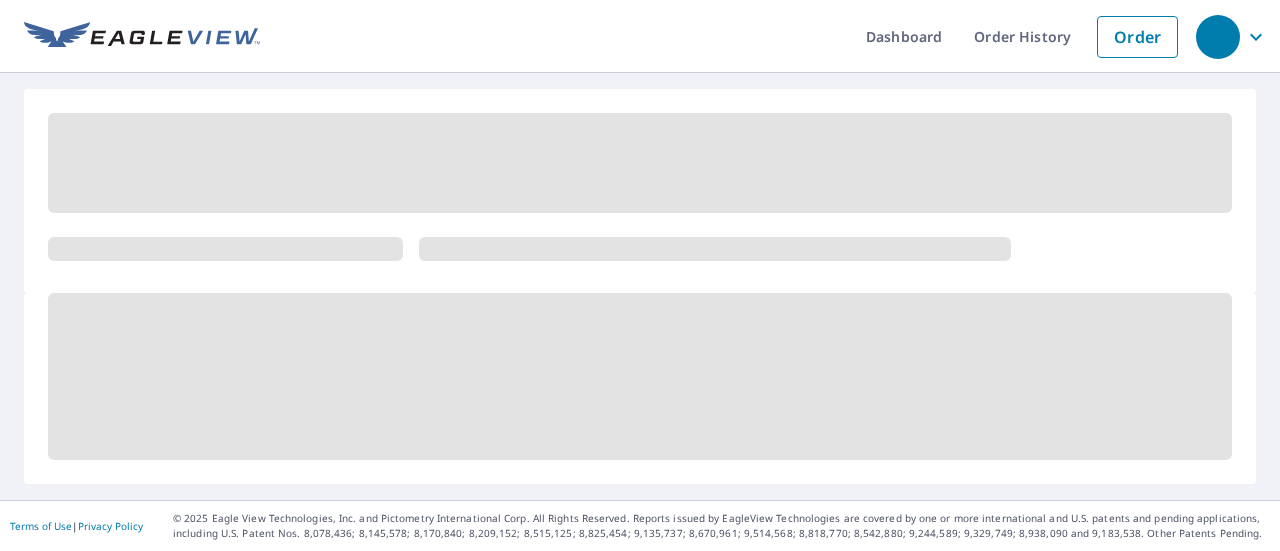 scroll, scrollTop: 0, scrollLeft: 0, axis: both 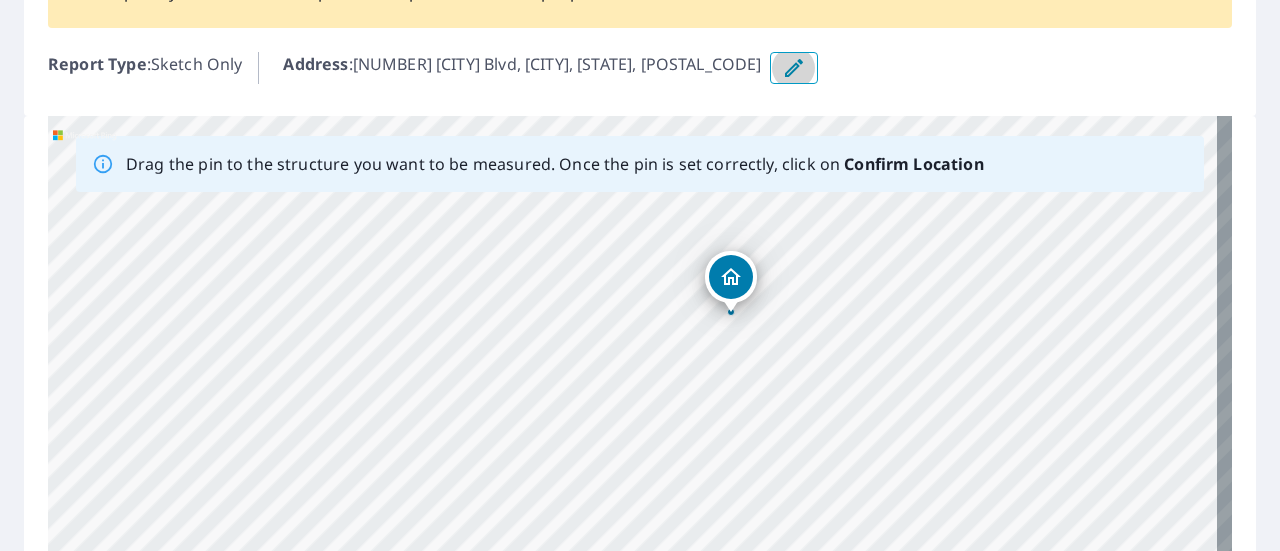 click 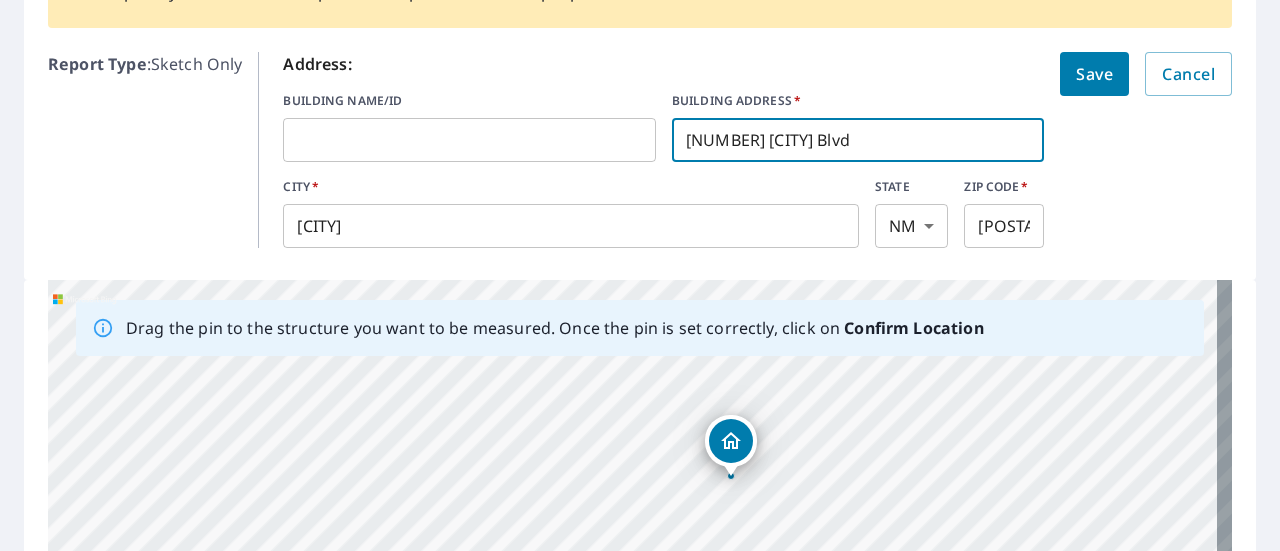 click on "[NUMBER] [CITY] Blvd" at bounding box center (858, 140) 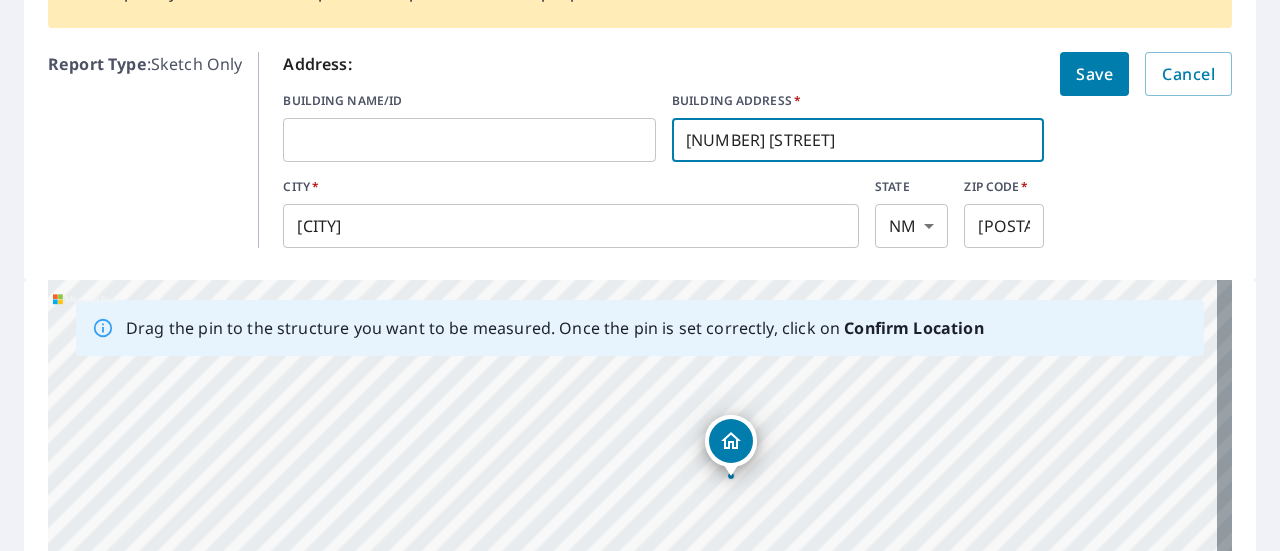 type on "[NUMBER] [STREET]" 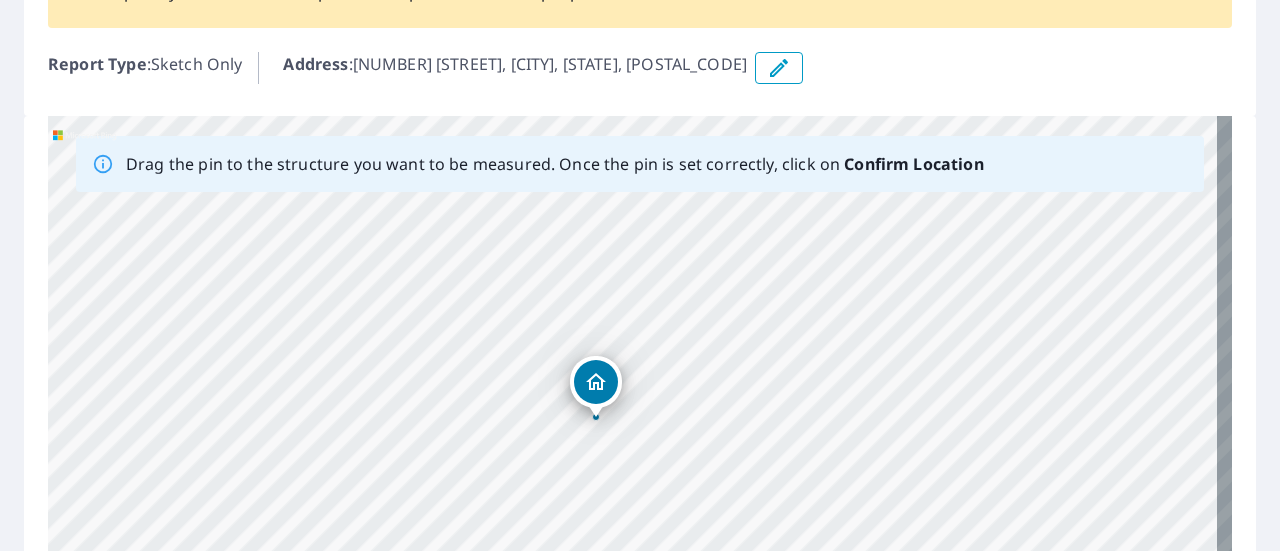 drag, startPoint x: 552, startPoint y: 497, endPoint x: 664, endPoint y: 313, distance: 215.40659 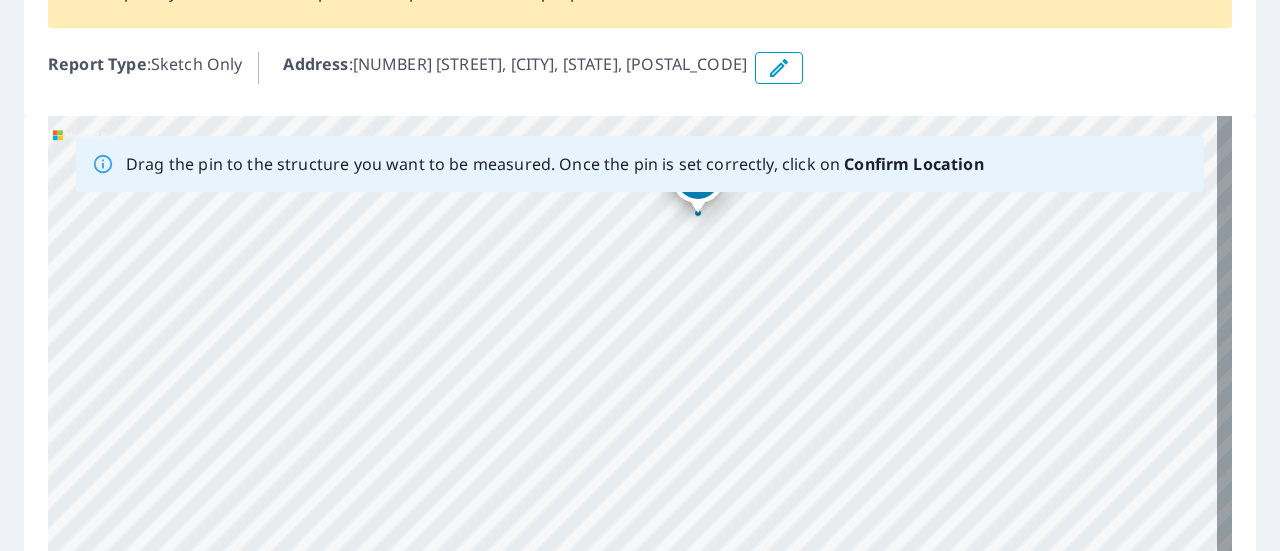 drag, startPoint x: 728, startPoint y: 410, endPoint x: 808, endPoint y: 237, distance: 190.60168 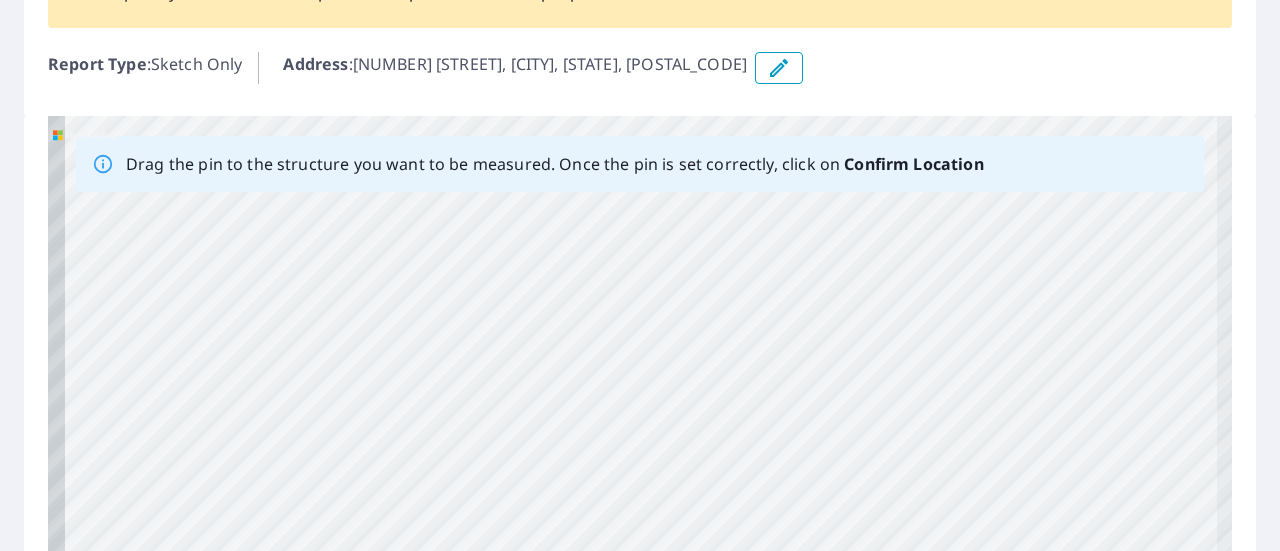 drag, startPoint x: 729, startPoint y: 432, endPoint x: 812, endPoint y: 214, distance: 233.26595 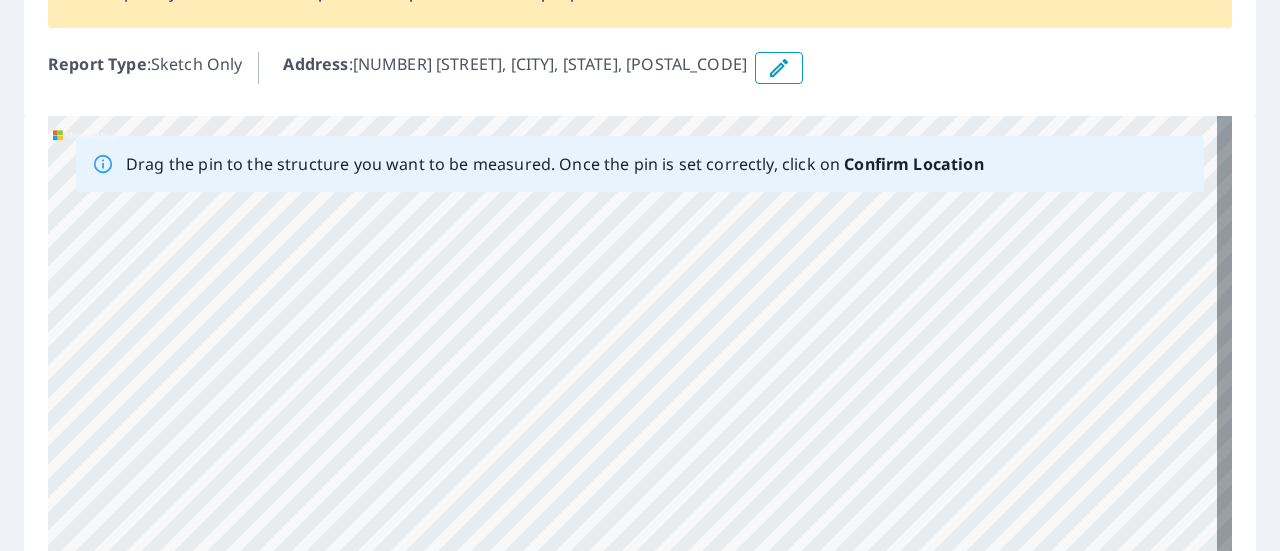 drag, startPoint x: 736, startPoint y: 404, endPoint x: 831, endPoint y: 325, distance: 123.55566 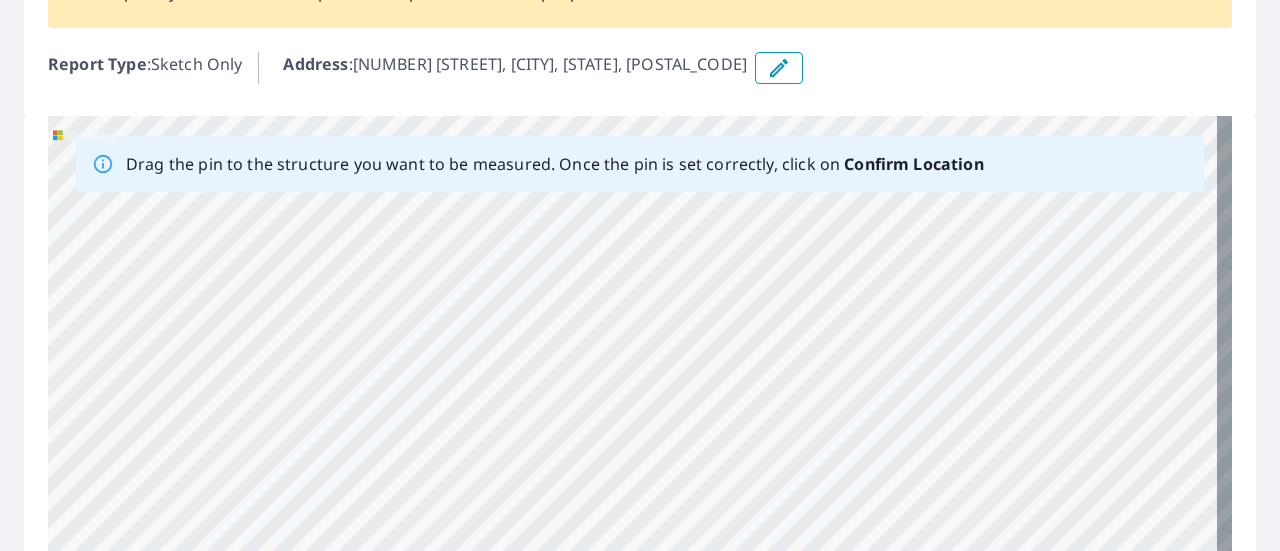 click on "[NUMBER] [STREET] [CITY], [STATE] [POSTAL_CODE]" at bounding box center (640, 429) 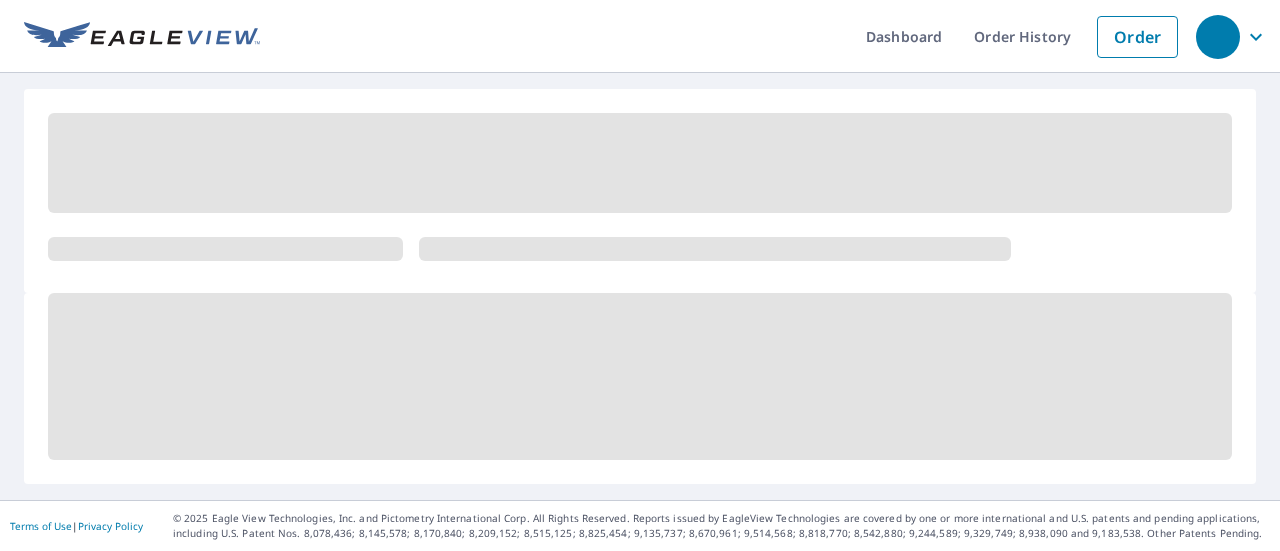 scroll, scrollTop: 0, scrollLeft: 0, axis: both 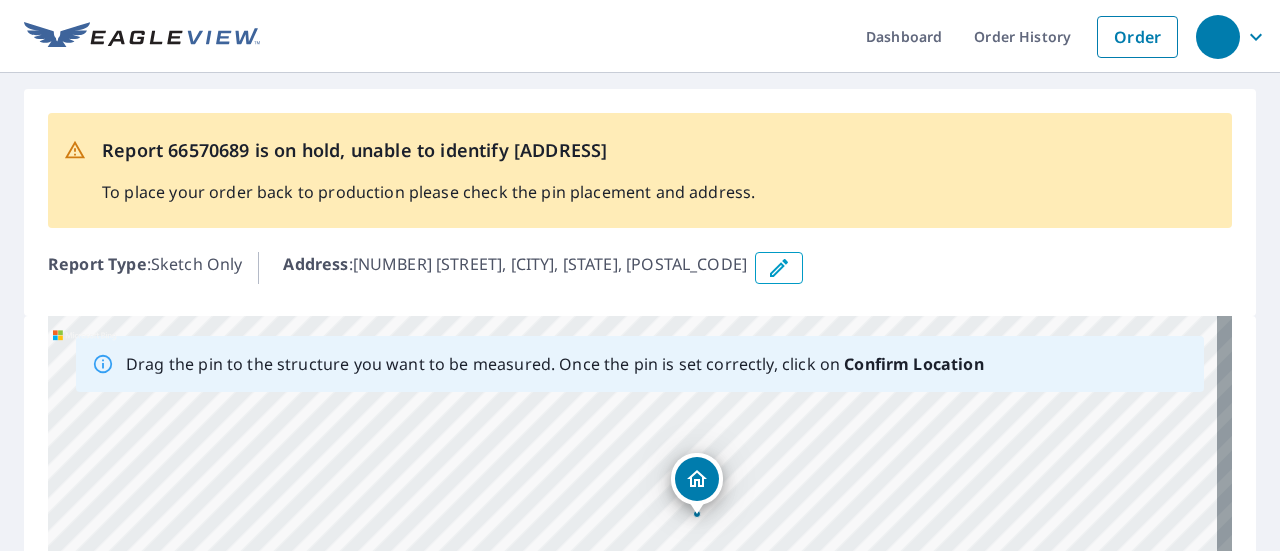 drag, startPoint x: 907, startPoint y: 420, endPoint x: 696, endPoint y: 481, distance: 219.64061 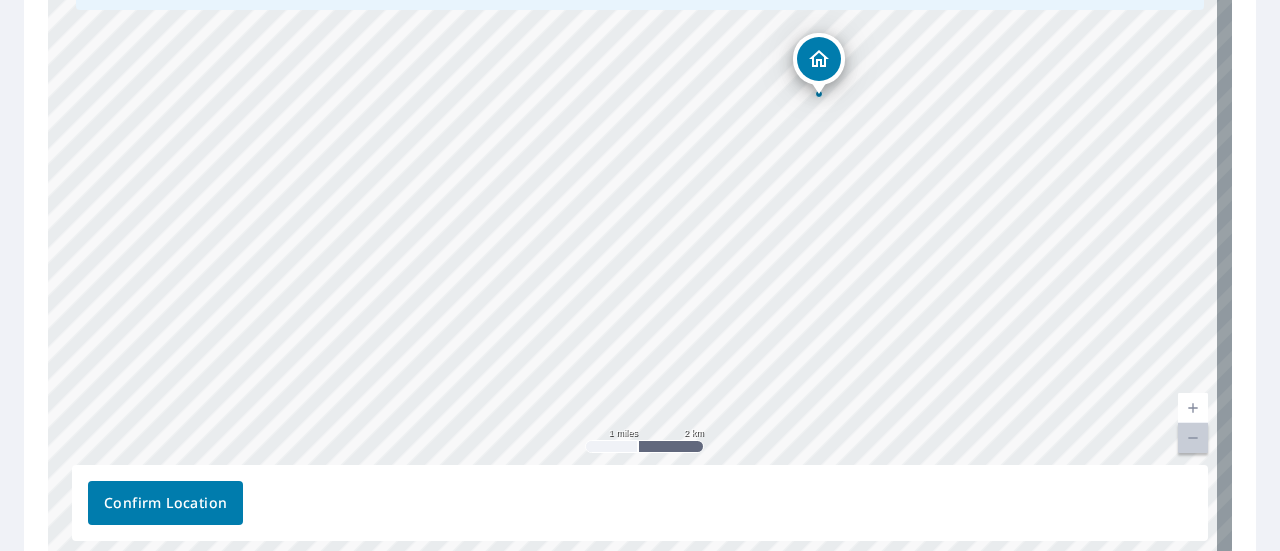 scroll, scrollTop: 282, scrollLeft: 0, axis: vertical 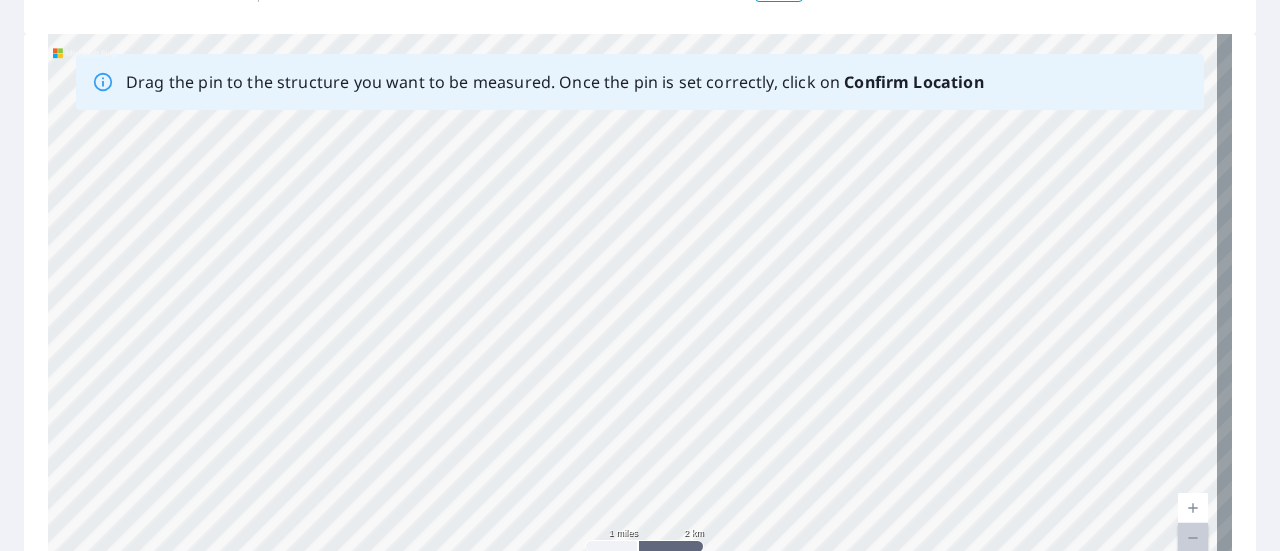drag, startPoint x: 832, startPoint y: 466, endPoint x: 892, endPoint y: 251, distance: 223.21515 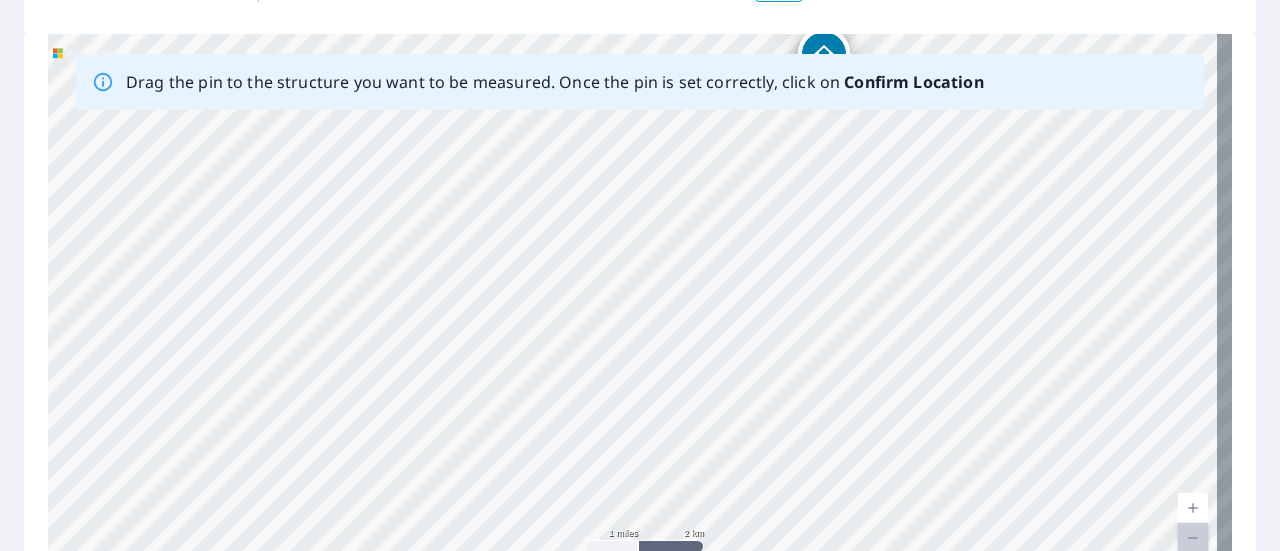 drag, startPoint x: 877, startPoint y: 282, endPoint x: 817, endPoint y: 383, distance: 117.47766 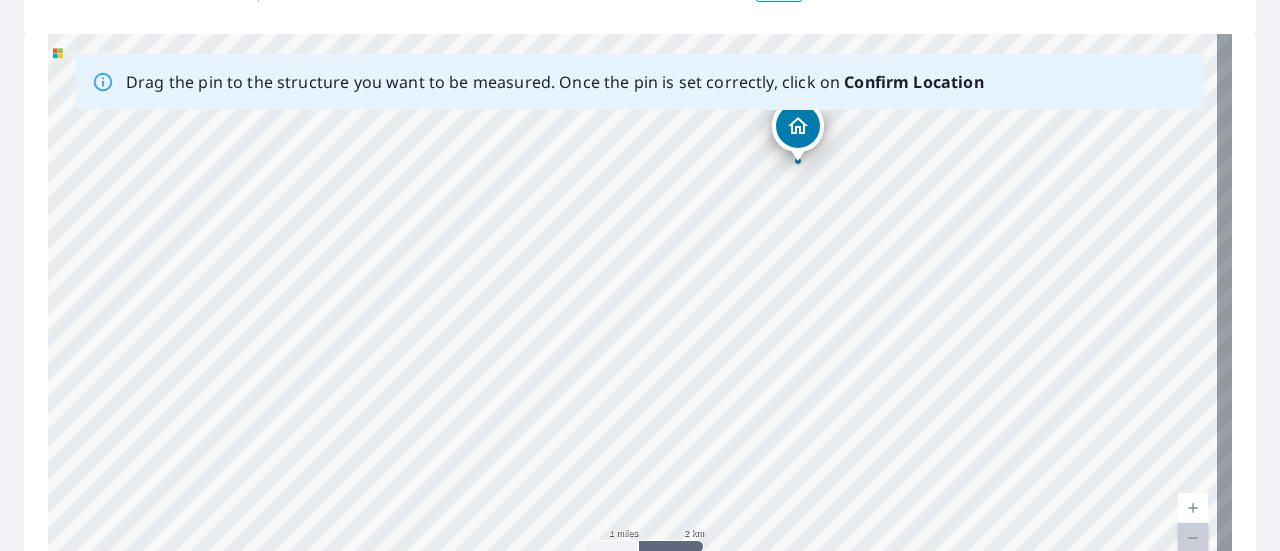 drag, startPoint x: 814, startPoint y: 241, endPoint x: 787, endPoint y: 310, distance: 74.094536 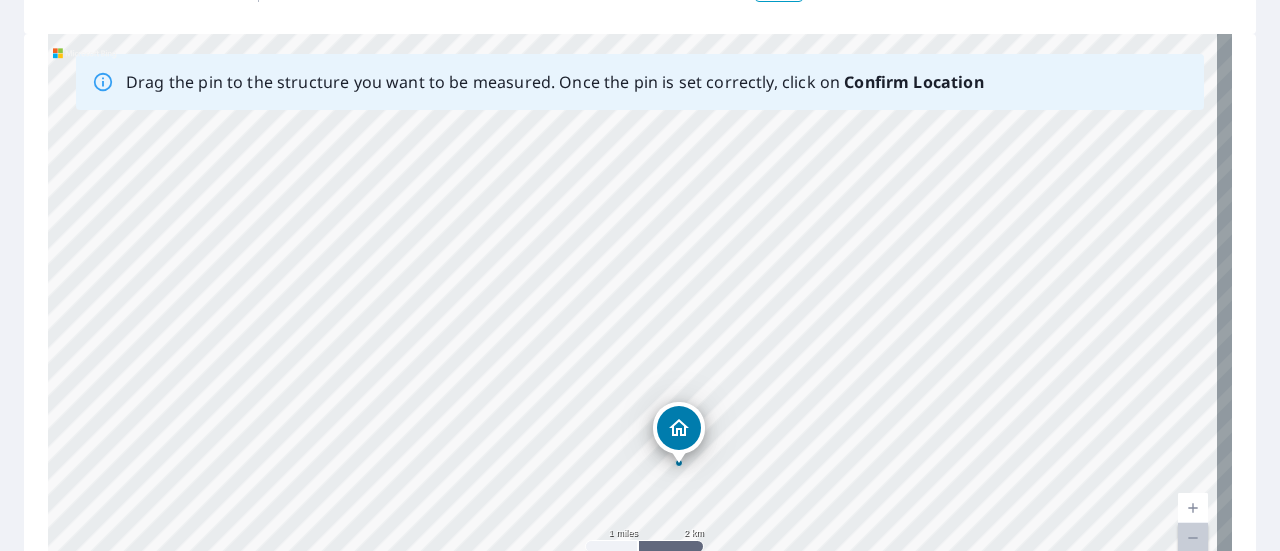 drag, startPoint x: 802, startPoint y: 134, endPoint x: 684, endPoint y: 433, distance: 321.44208 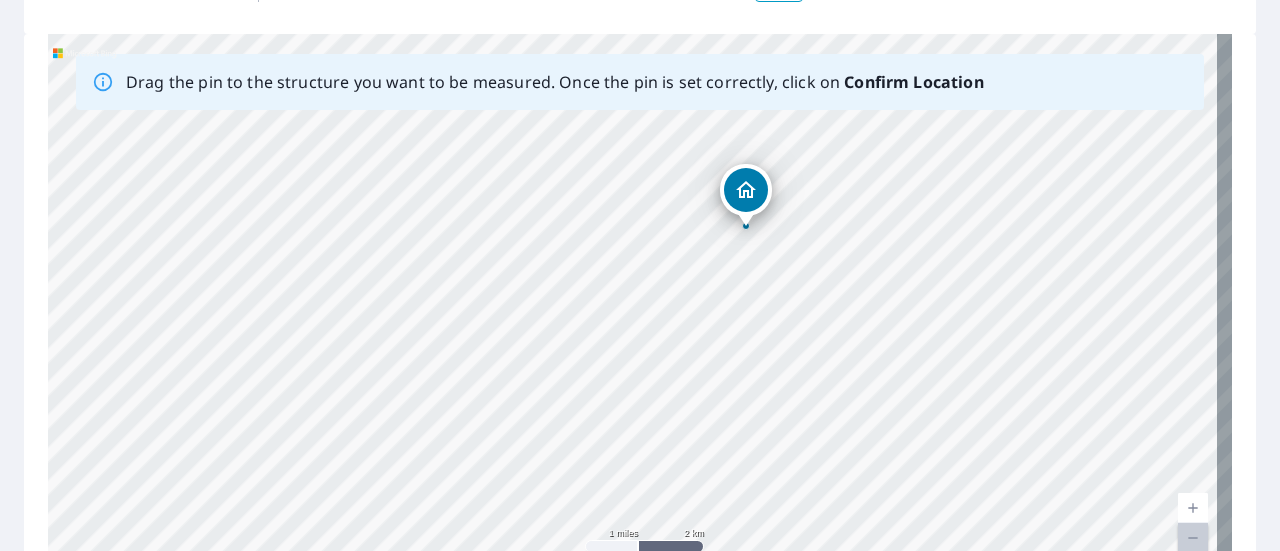 drag, startPoint x: 778, startPoint y: 475, endPoint x: 870, endPoint y: 371, distance: 138.85243 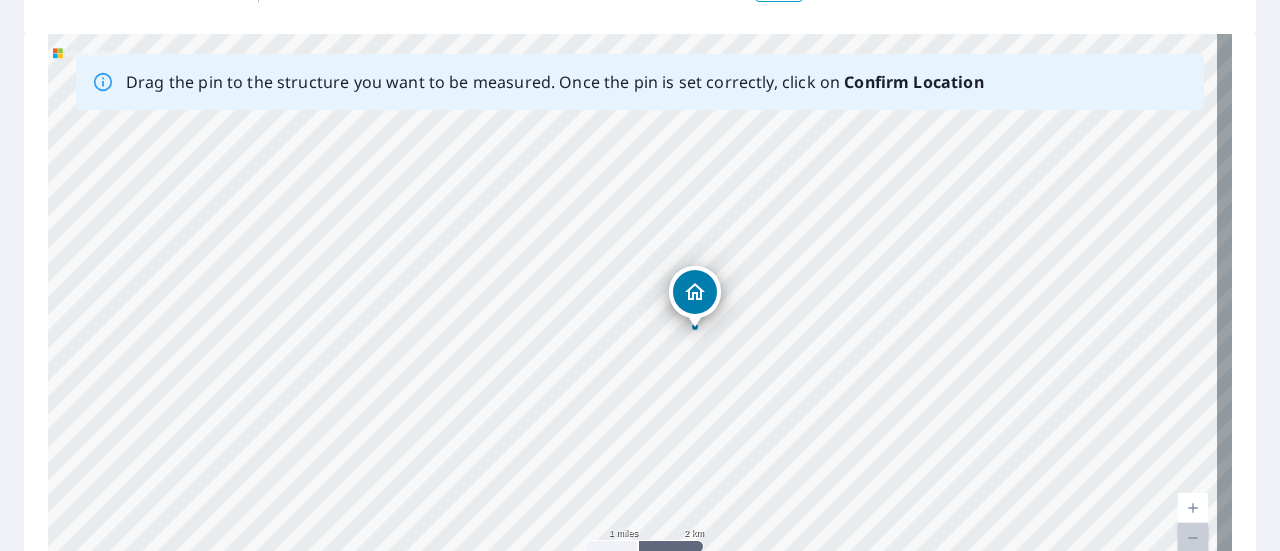 drag, startPoint x: 735, startPoint y: 187, endPoint x: 684, endPoint y: 289, distance: 114.03947 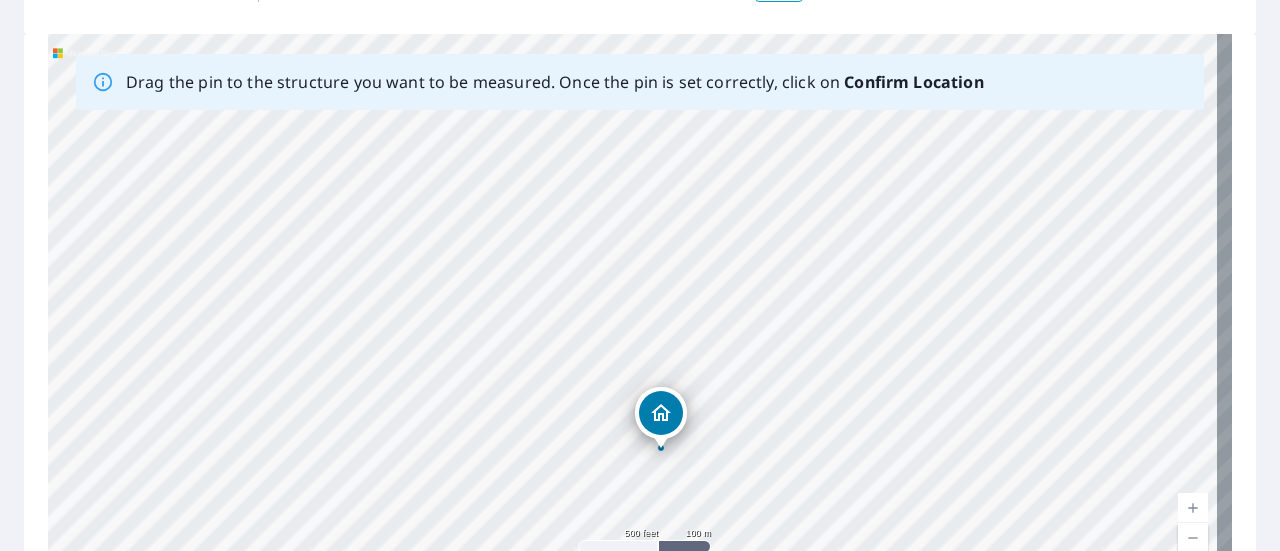 drag, startPoint x: 824, startPoint y: 293, endPoint x: 712, endPoint y: 430, distance: 176.9548 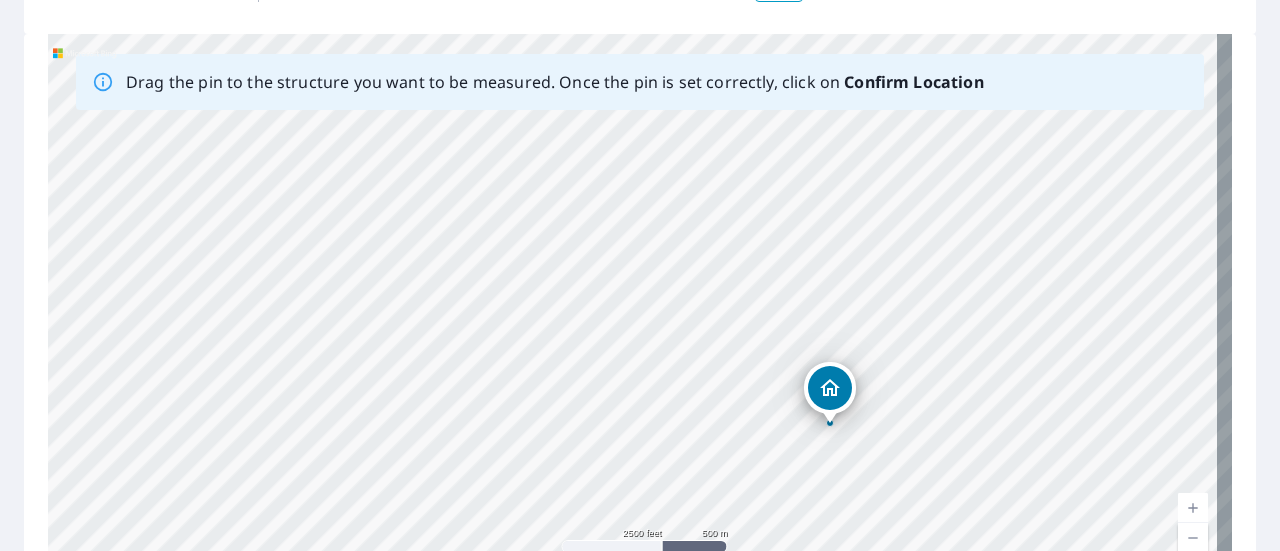 drag, startPoint x: 661, startPoint y: 431, endPoint x: 800, endPoint y: 418, distance: 139.60658 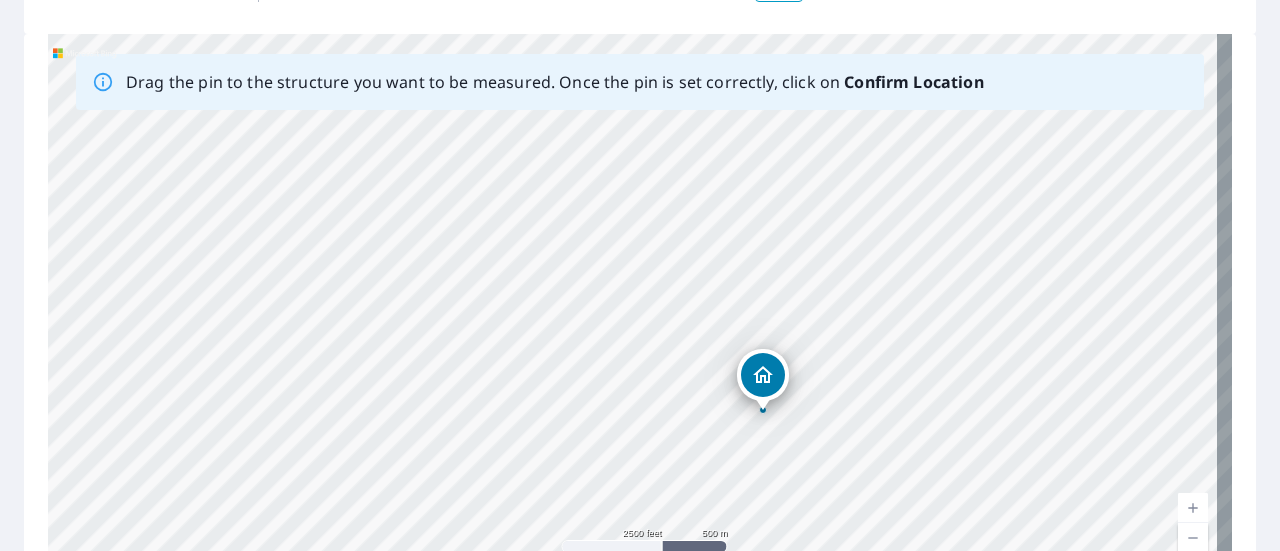 drag, startPoint x: 832, startPoint y: 392, endPoint x: 787, endPoint y: 419, distance: 52.478565 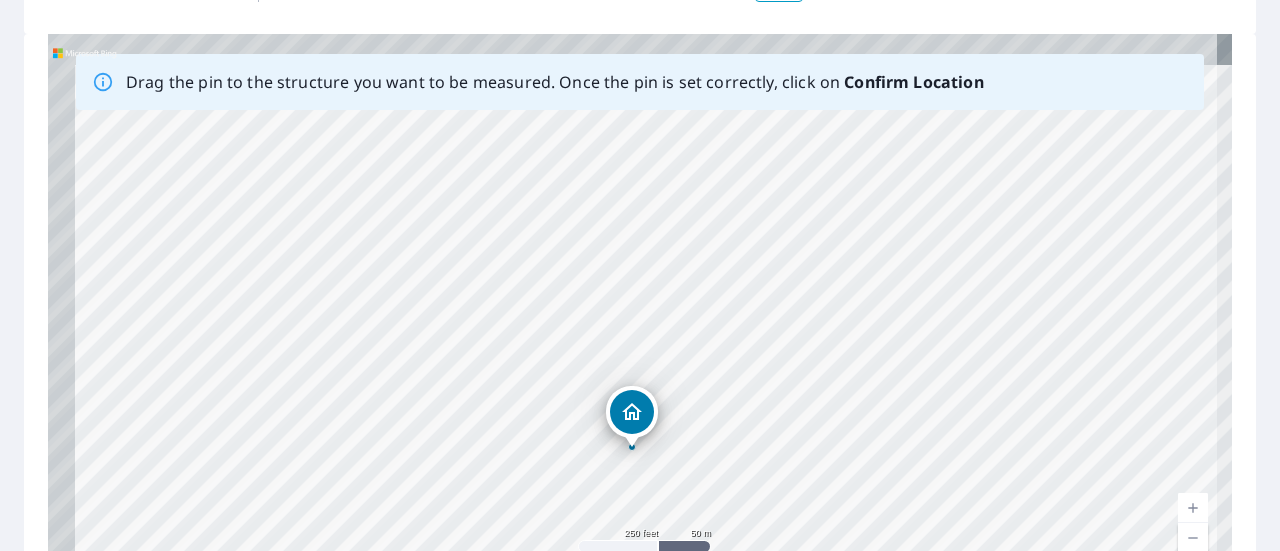 drag, startPoint x: 630, startPoint y: 261, endPoint x: 702, endPoint y: 357, distance: 120 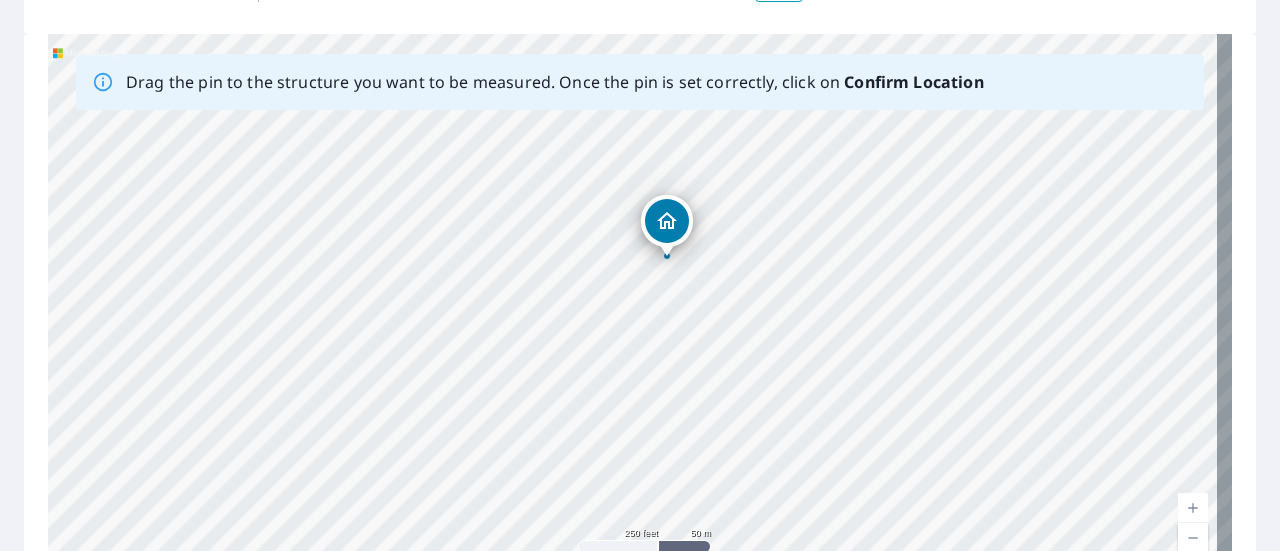 drag, startPoint x: 628, startPoint y: 415, endPoint x: 658, endPoint y: 219, distance: 198.28262 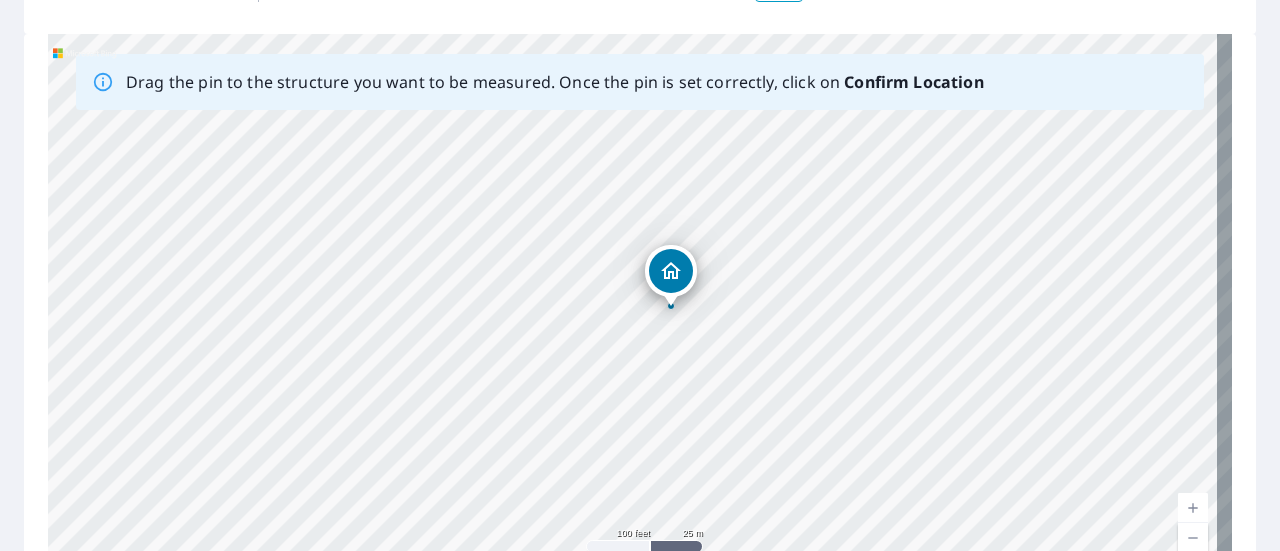 drag, startPoint x: 635, startPoint y: 408, endPoint x: 710, endPoint y: 314, distance: 120.2539 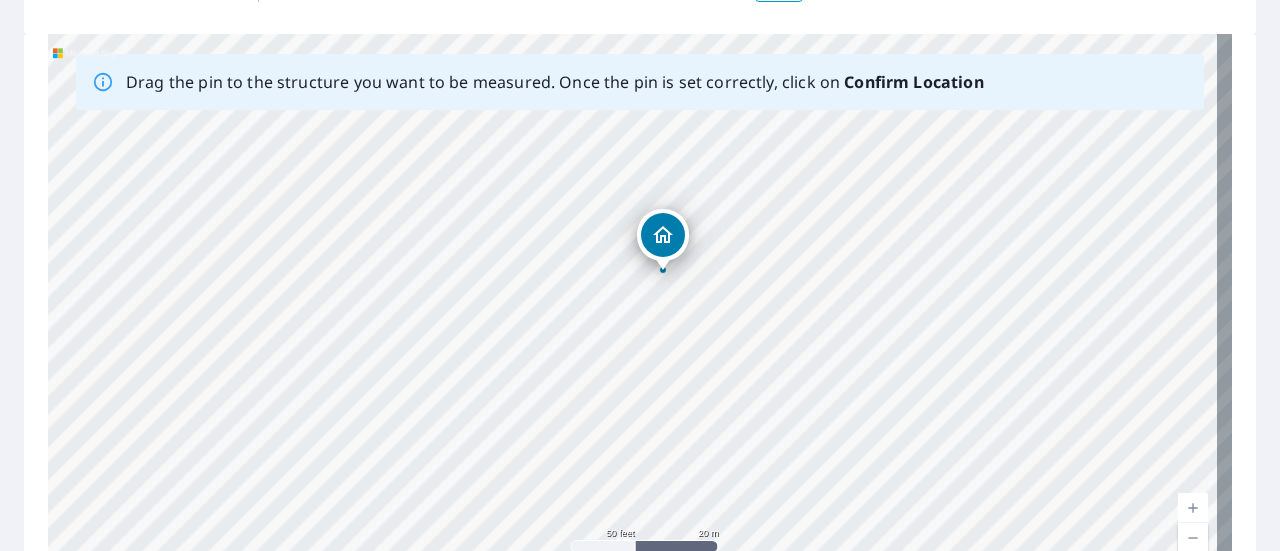 drag, startPoint x: 661, startPoint y: 264, endPoint x: 662, endPoint y: 249, distance: 15.033297 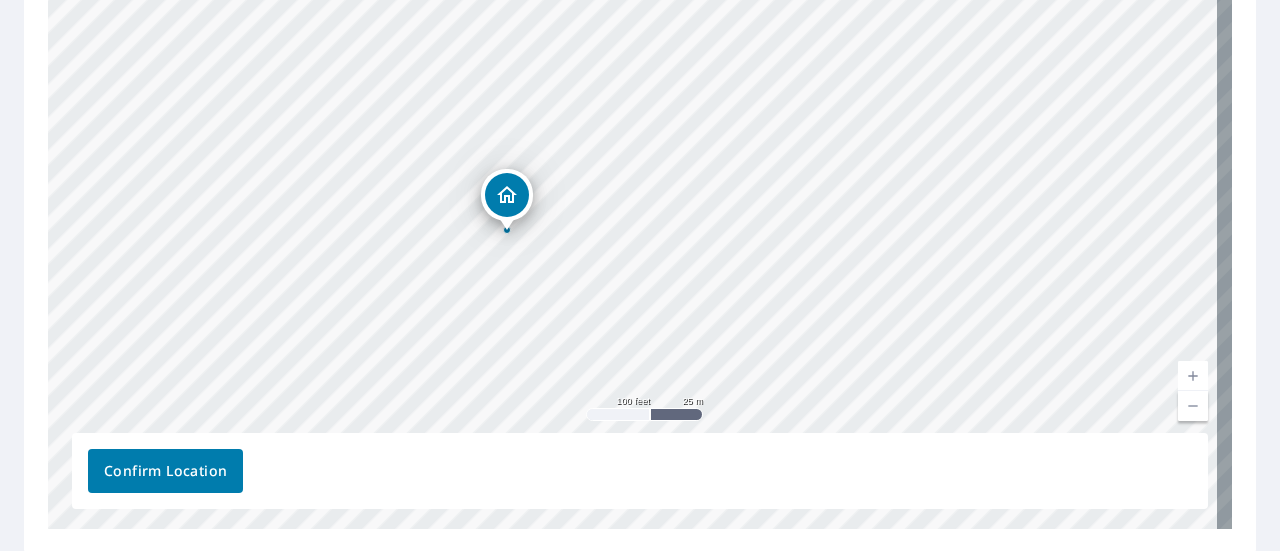 scroll, scrollTop: 416, scrollLeft: 0, axis: vertical 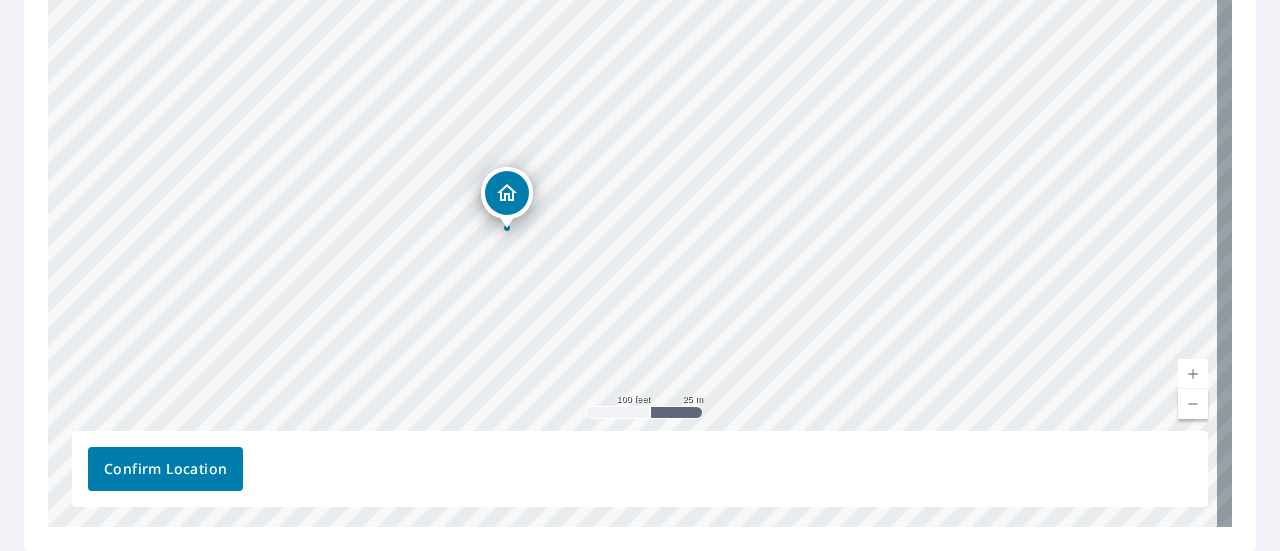click on "Confirm Location" at bounding box center (165, 469) 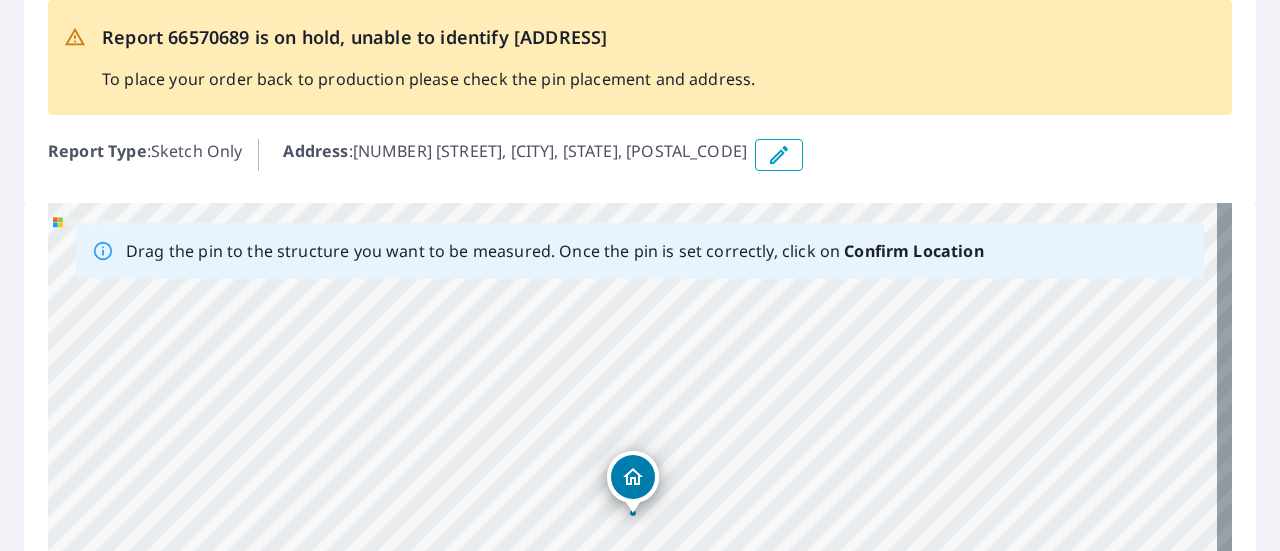 scroll, scrollTop: 0, scrollLeft: 0, axis: both 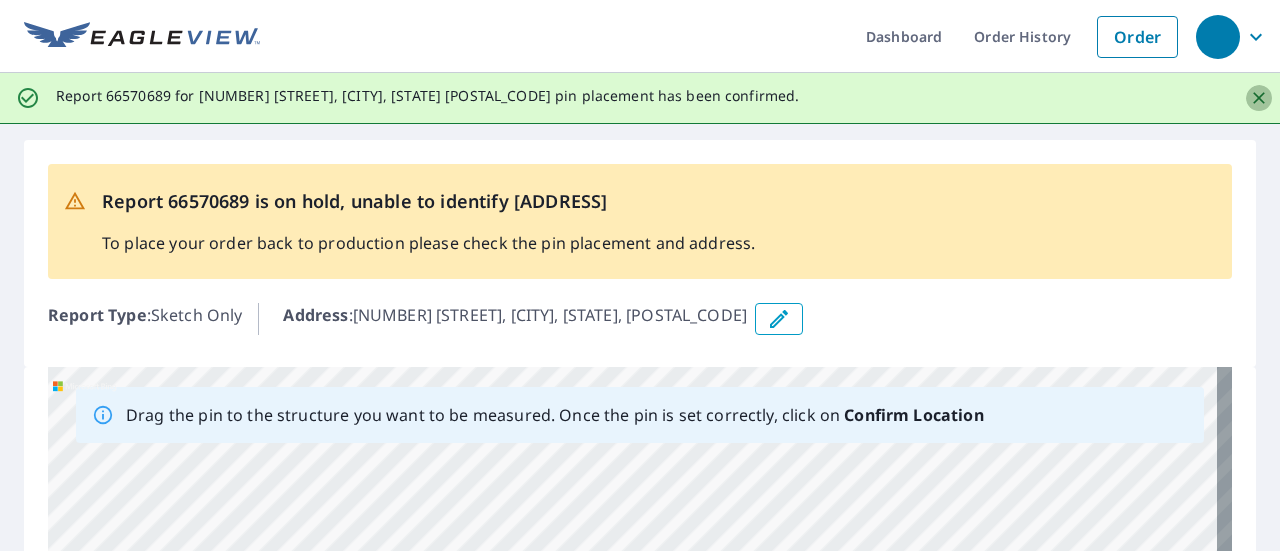 click 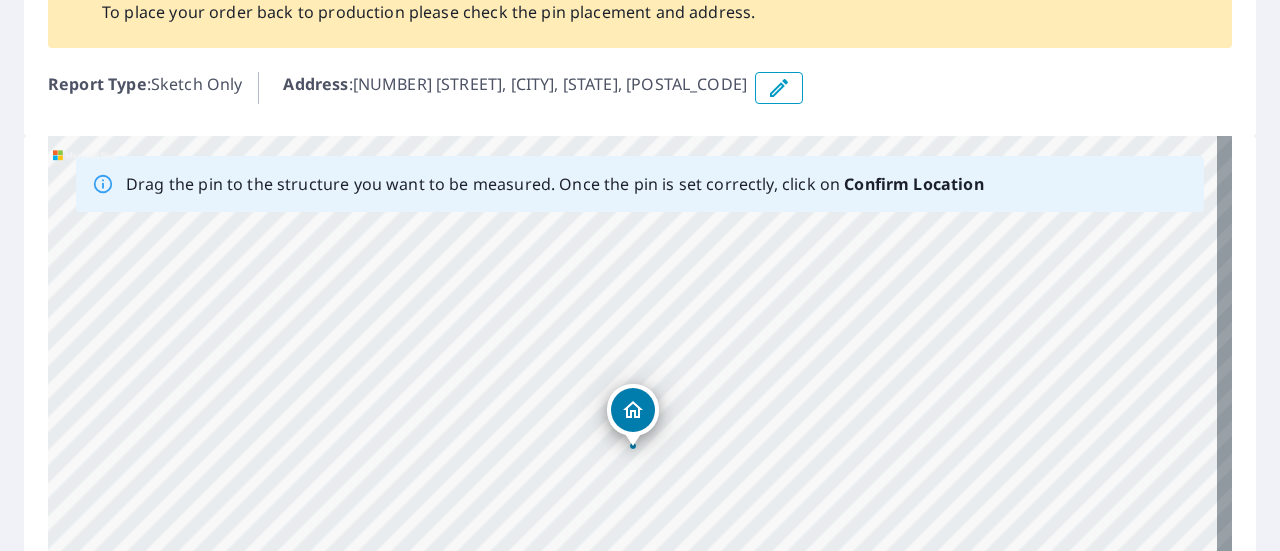 scroll, scrollTop: 100, scrollLeft: 0, axis: vertical 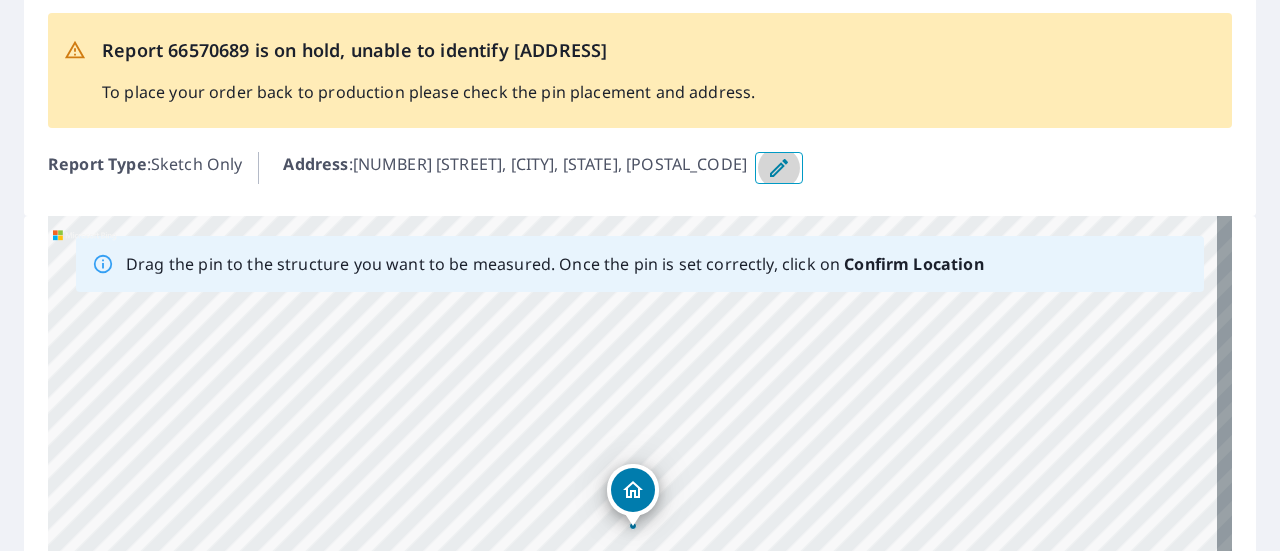 click 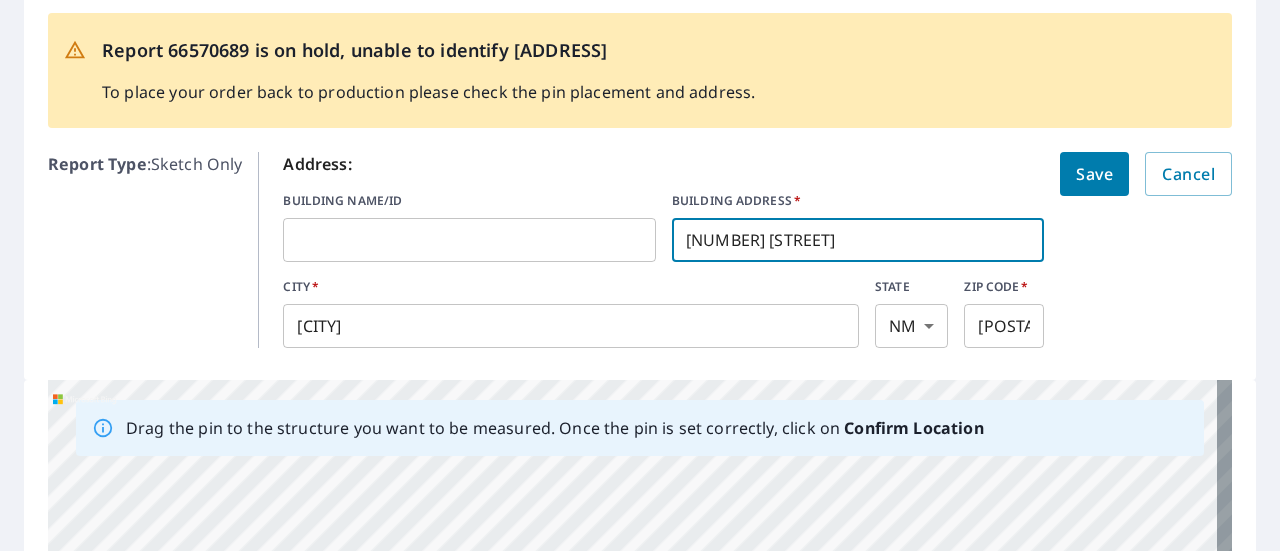 drag, startPoint x: 674, startPoint y: 242, endPoint x: 848, endPoint y: 239, distance: 174.02586 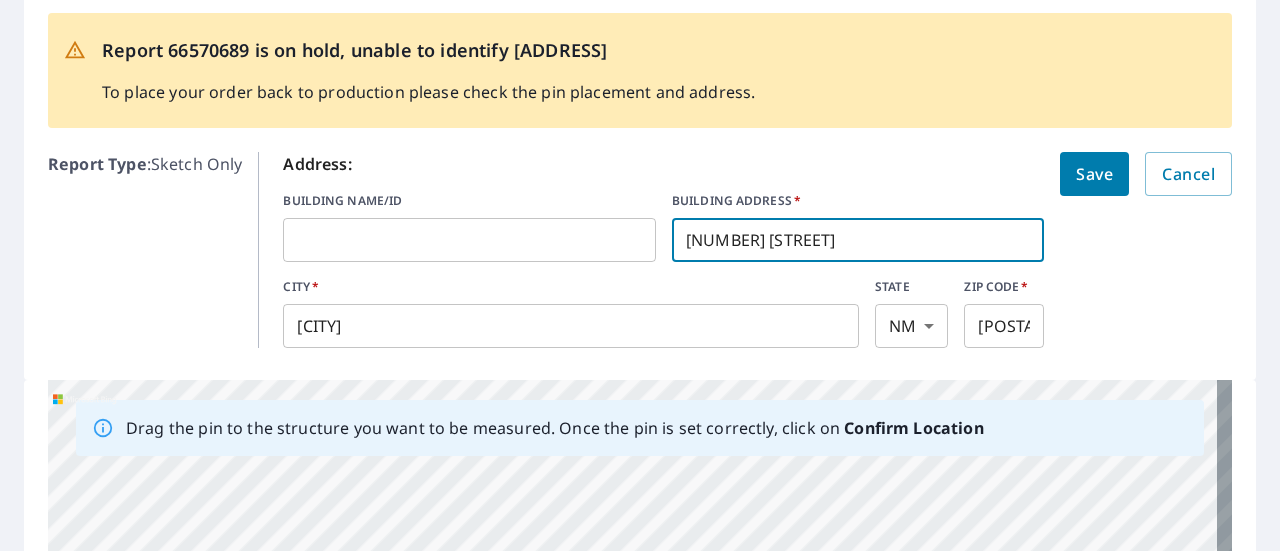 type on "[NUMBER] [STREET]" 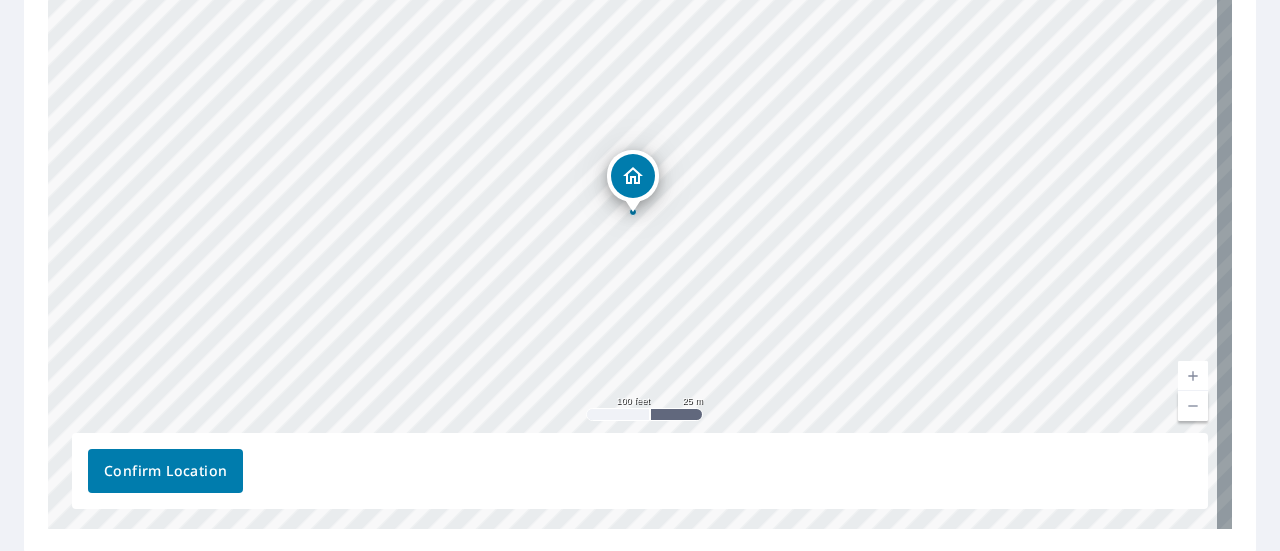 scroll, scrollTop: 424, scrollLeft: 0, axis: vertical 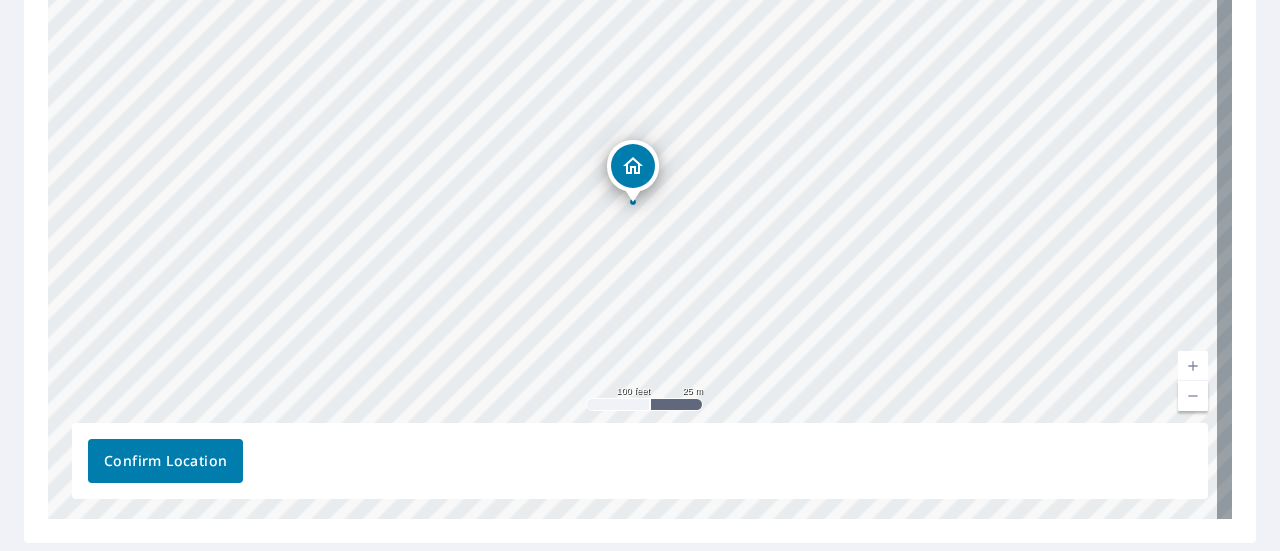 click on "Confirm Location" at bounding box center (165, 461) 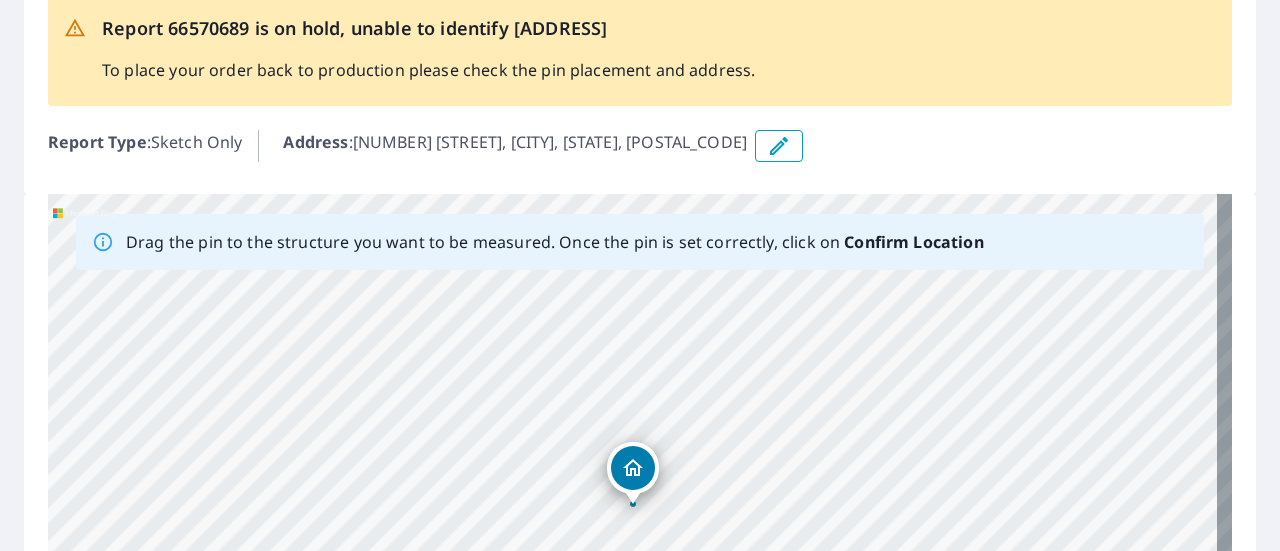 scroll, scrollTop: 0, scrollLeft: 0, axis: both 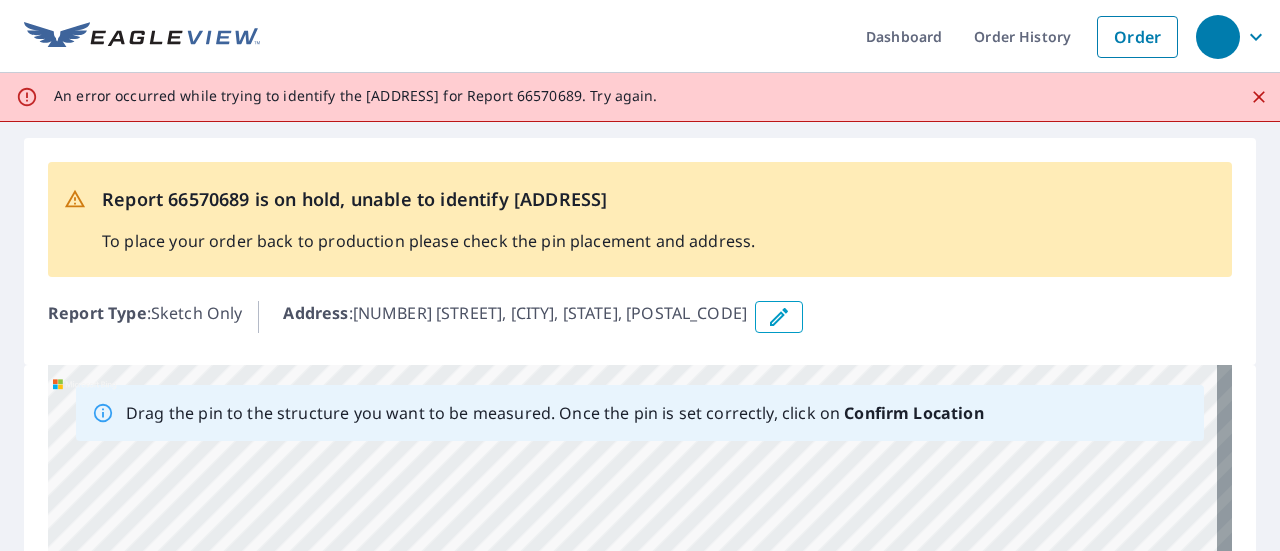 click 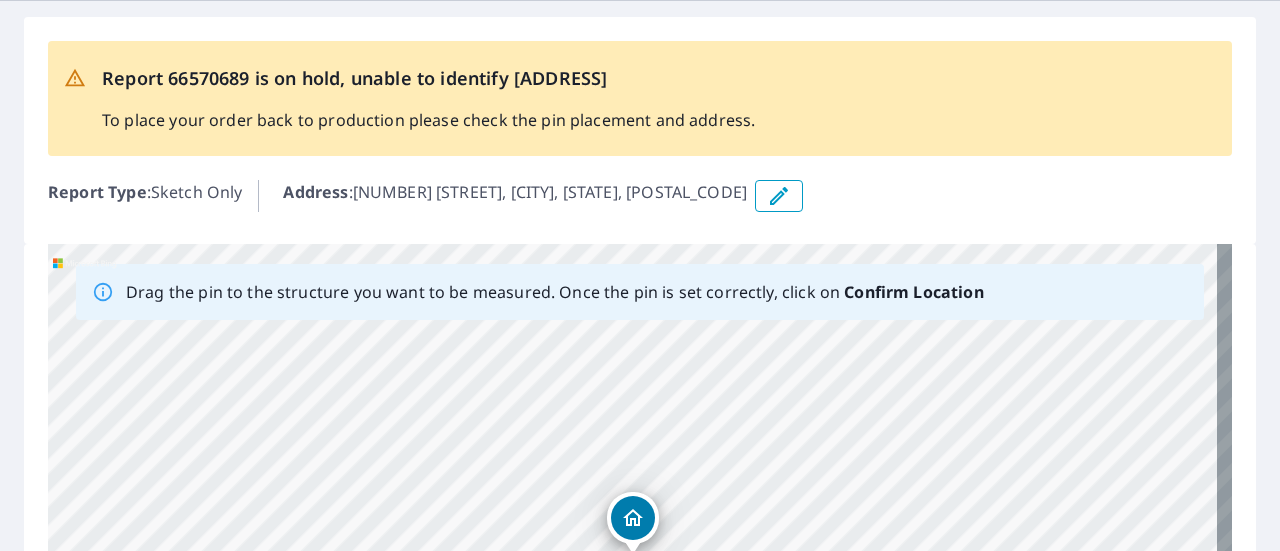 scroll, scrollTop: 100, scrollLeft: 0, axis: vertical 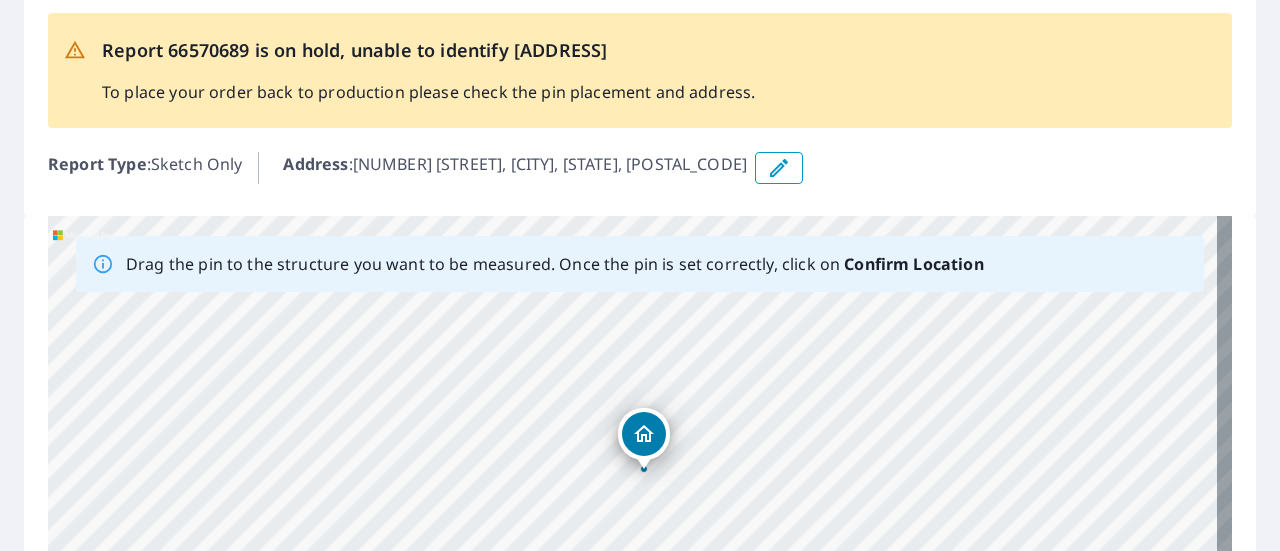 drag, startPoint x: 1156, startPoint y: 439, endPoint x: 904, endPoint y: 462, distance: 253.04742 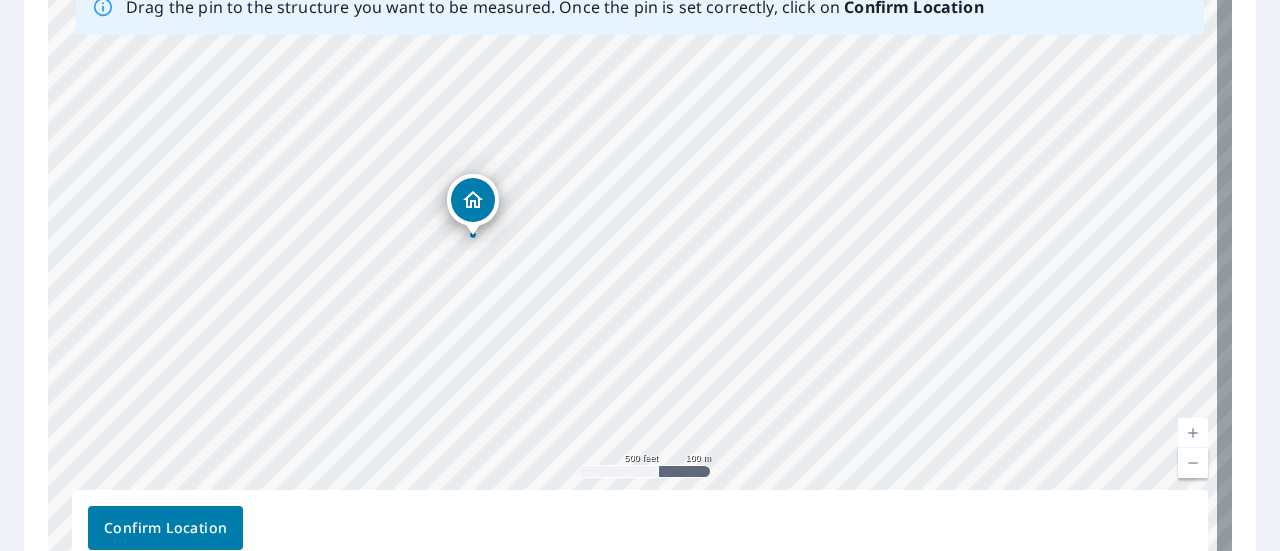scroll, scrollTop: 400, scrollLeft: 0, axis: vertical 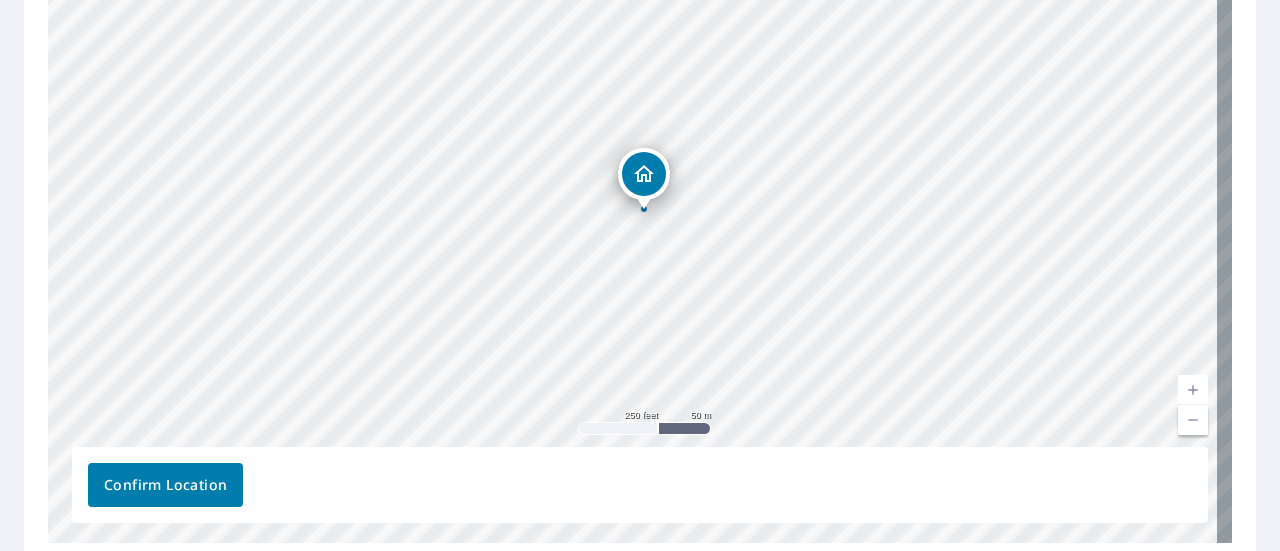 drag, startPoint x: 434, startPoint y: 224, endPoint x: 669, endPoint y: 293, distance: 244.9204 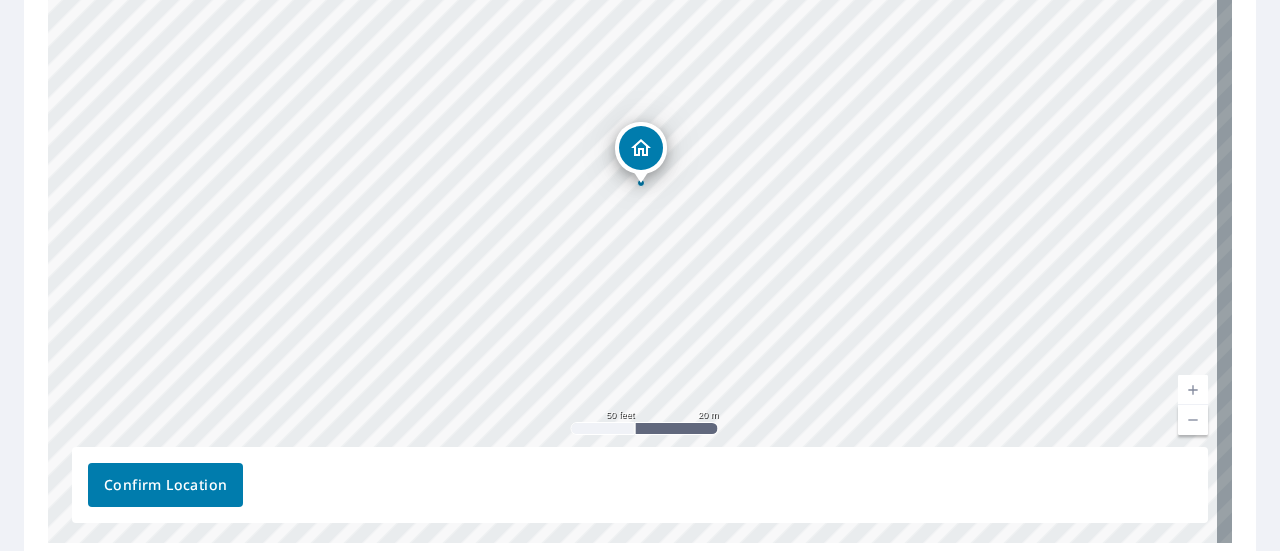 drag, startPoint x: 605, startPoint y: 155, endPoint x: 622, endPoint y: 310, distance: 155.92947 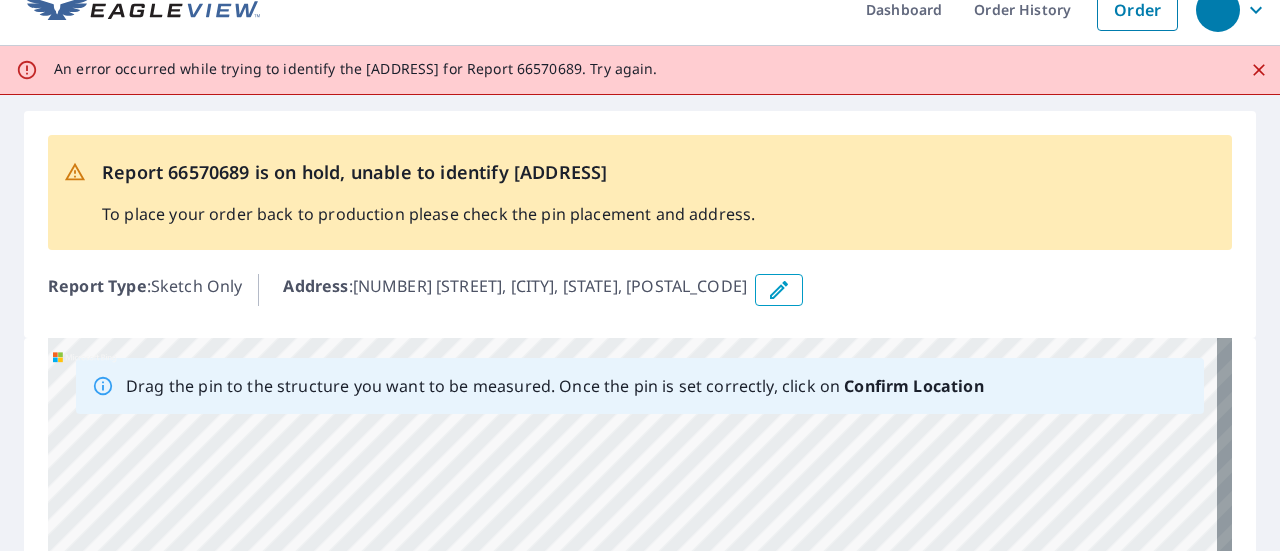 scroll, scrollTop: 0, scrollLeft: 0, axis: both 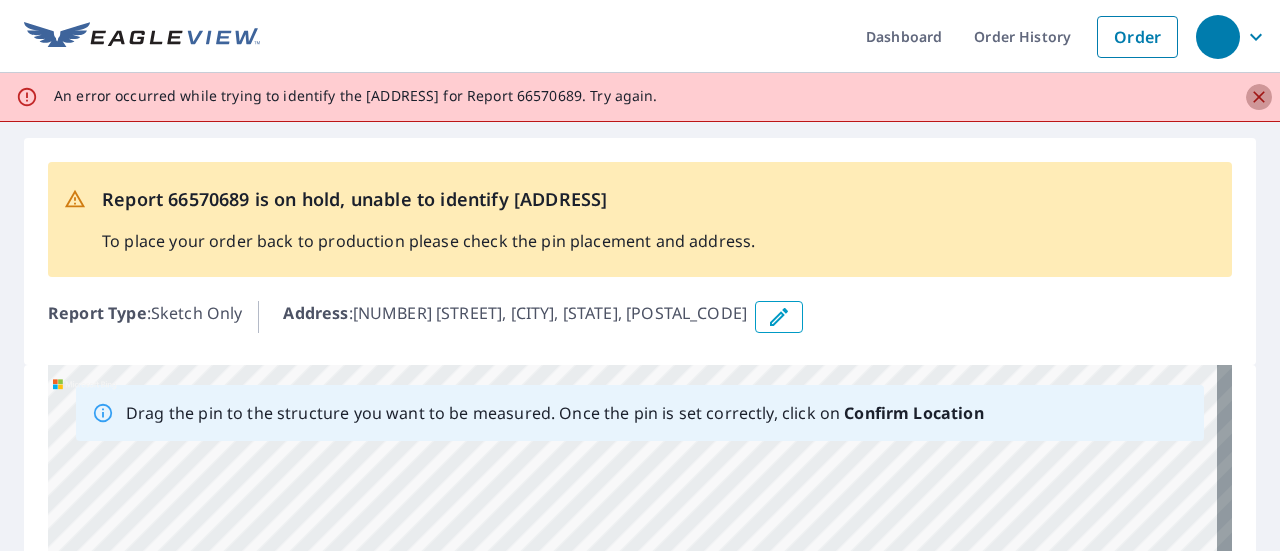 click 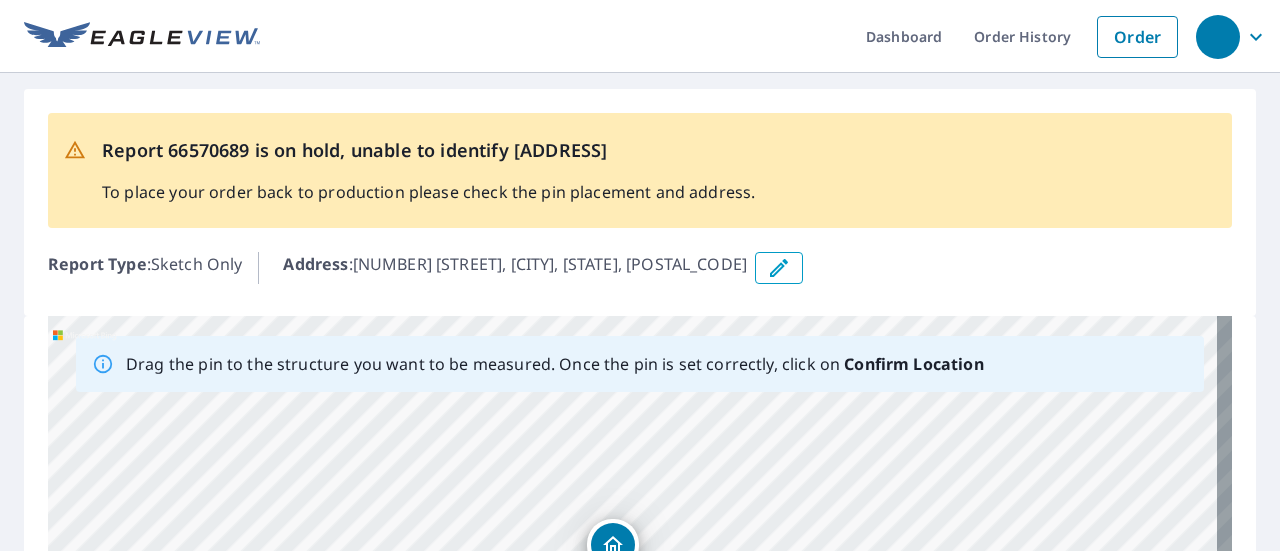 drag, startPoint x: 831, startPoint y: 442, endPoint x: 811, endPoint y: 397, distance: 49.24429 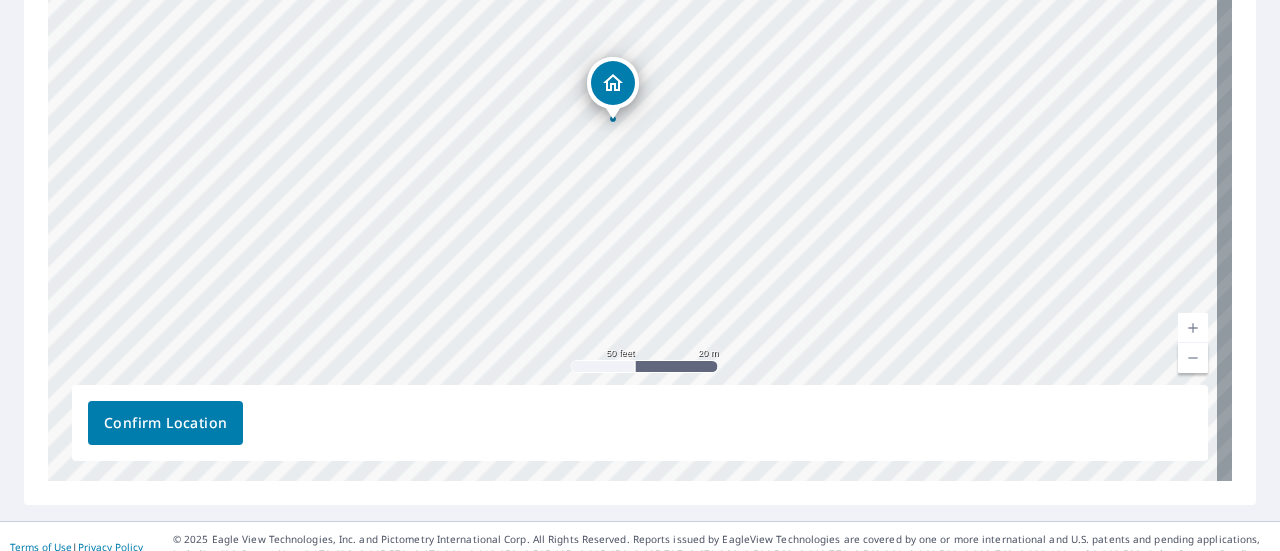 scroll, scrollTop: 482, scrollLeft: 0, axis: vertical 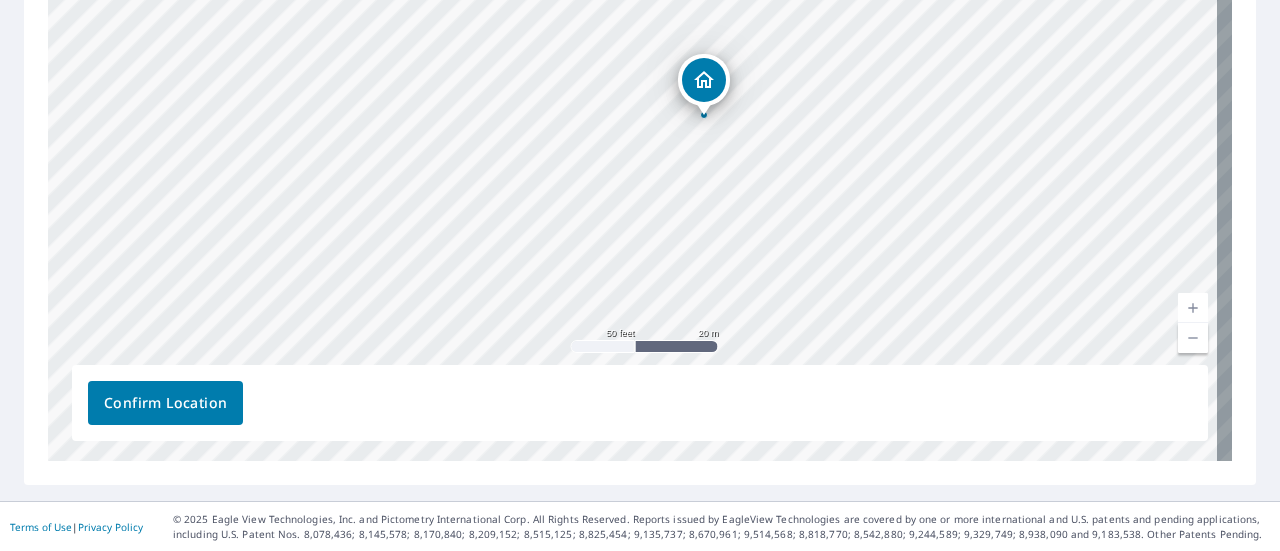 drag, startPoint x: 728, startPoint y: 103, endPoint x: 706, endPoint y: 105, distance: 22.090721 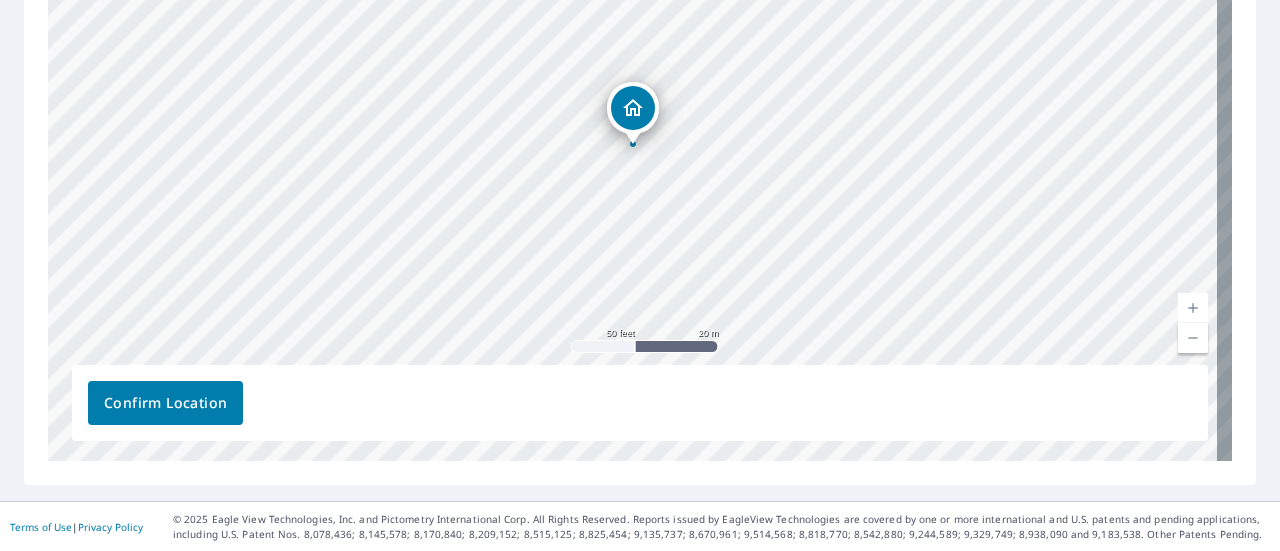 click on "Confirm Location" at bounding box center [165, 403] 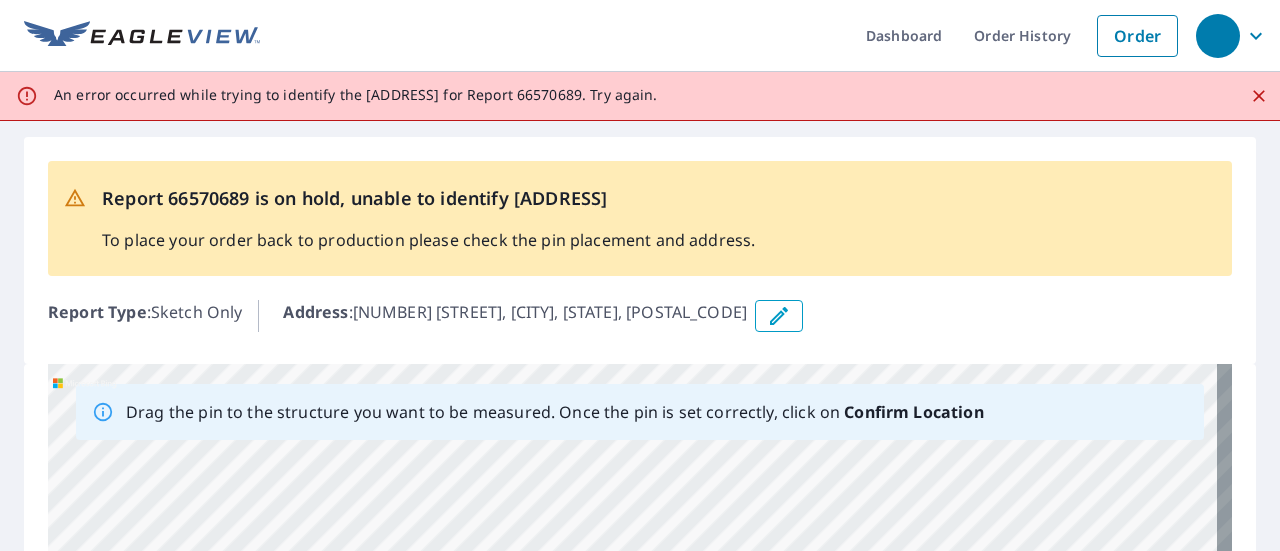 scroll, scrollTop: 0, scrollLeft: 0, axis: both 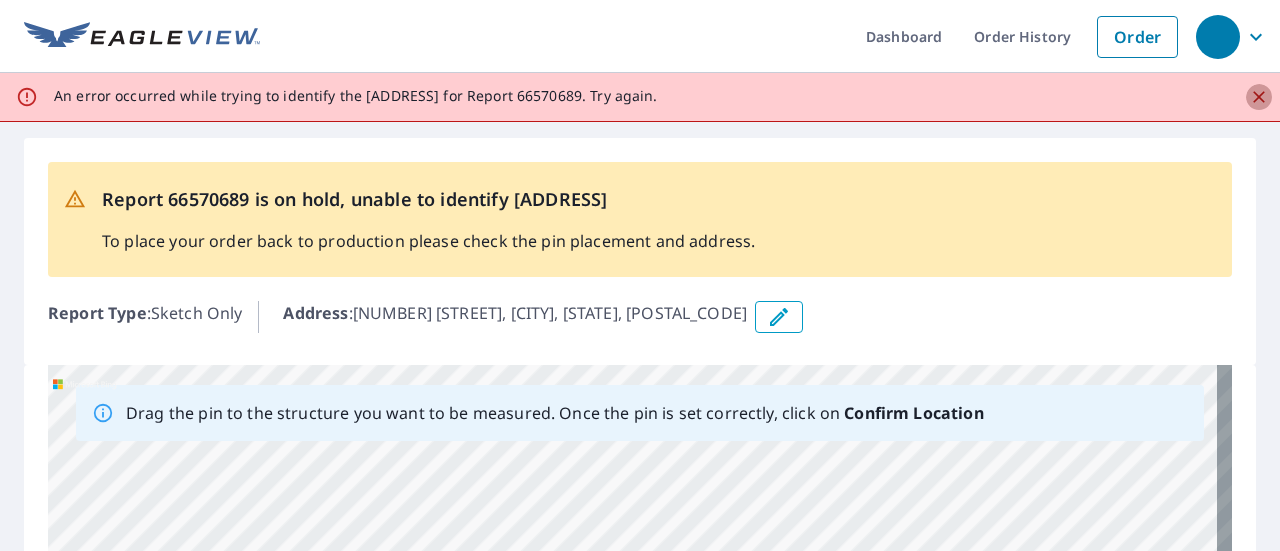 click 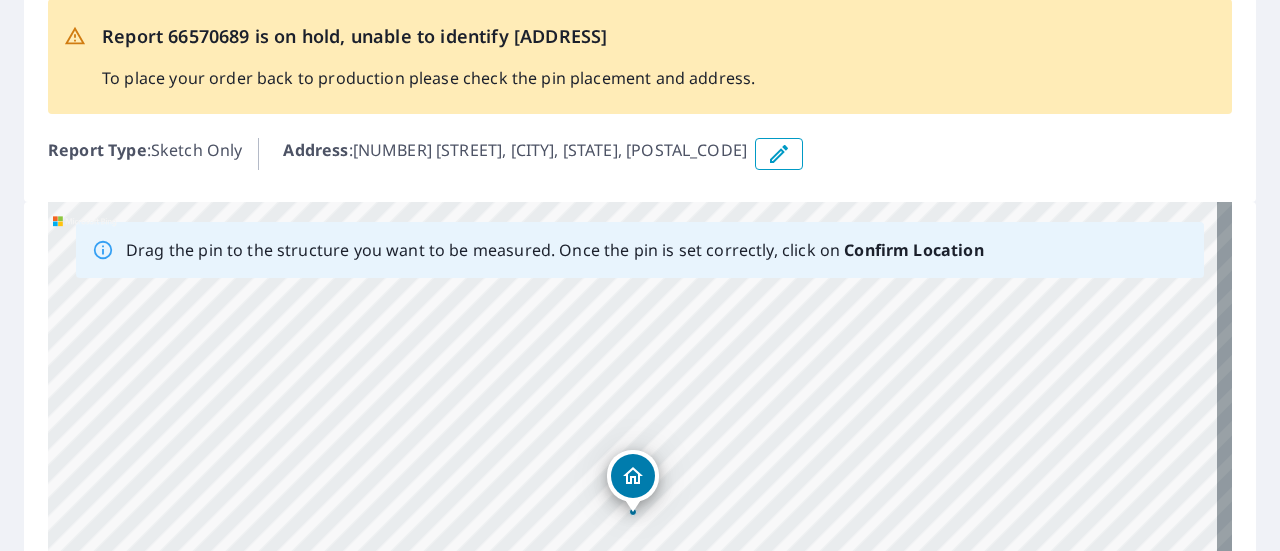 scroll, scrollTop: 82, scrollLeft: 0, axis: vertical 